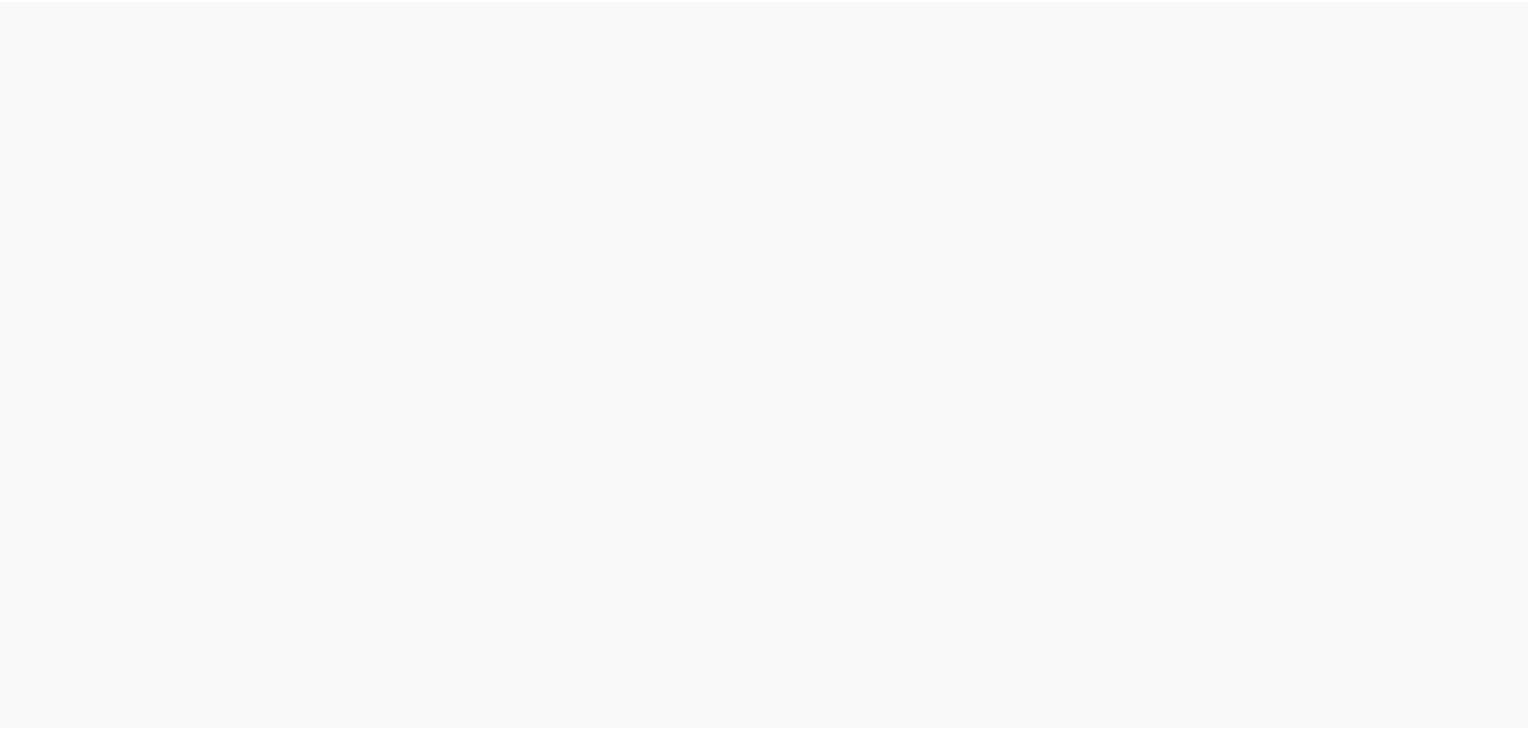scroll, scrollTop: 0, scrollLeft: 0, axis: both 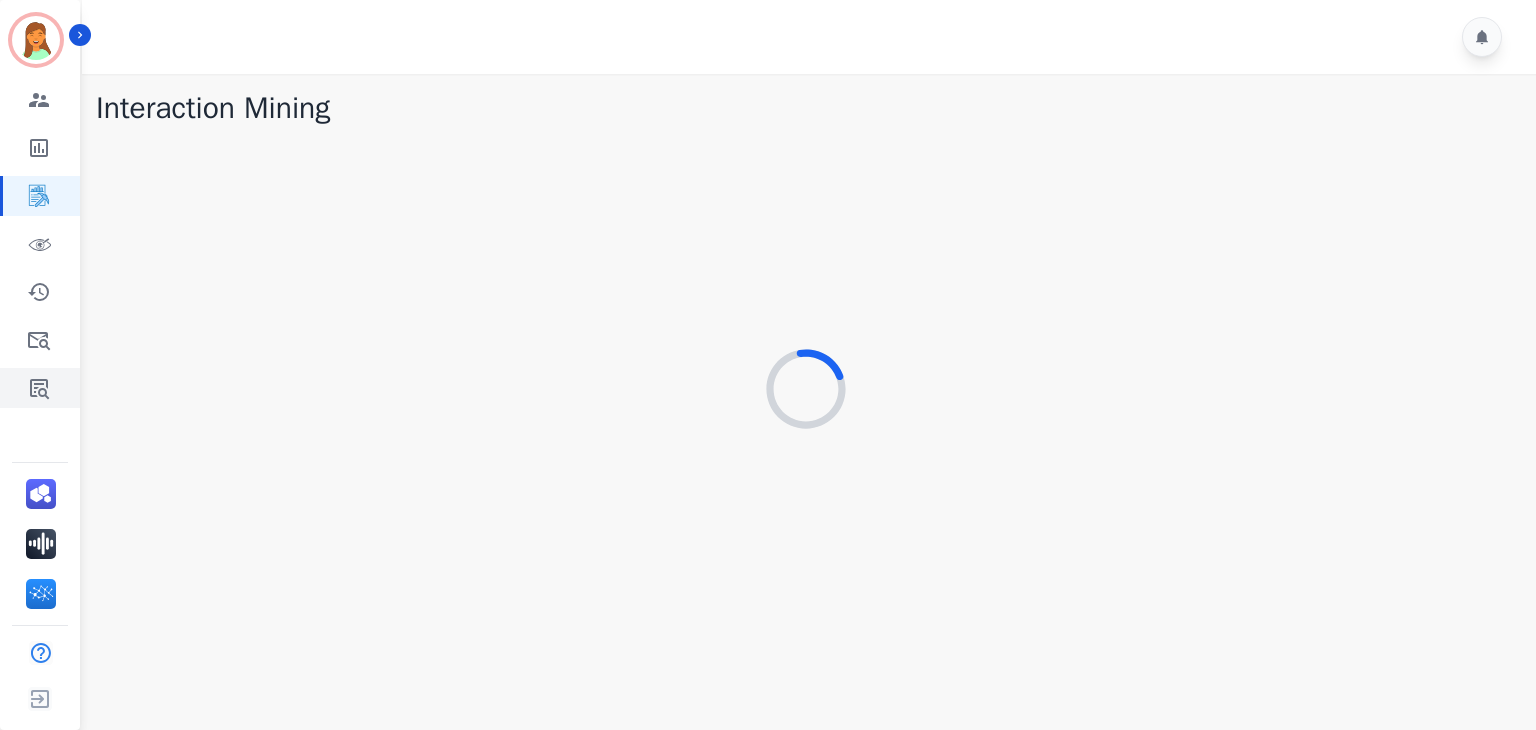 click 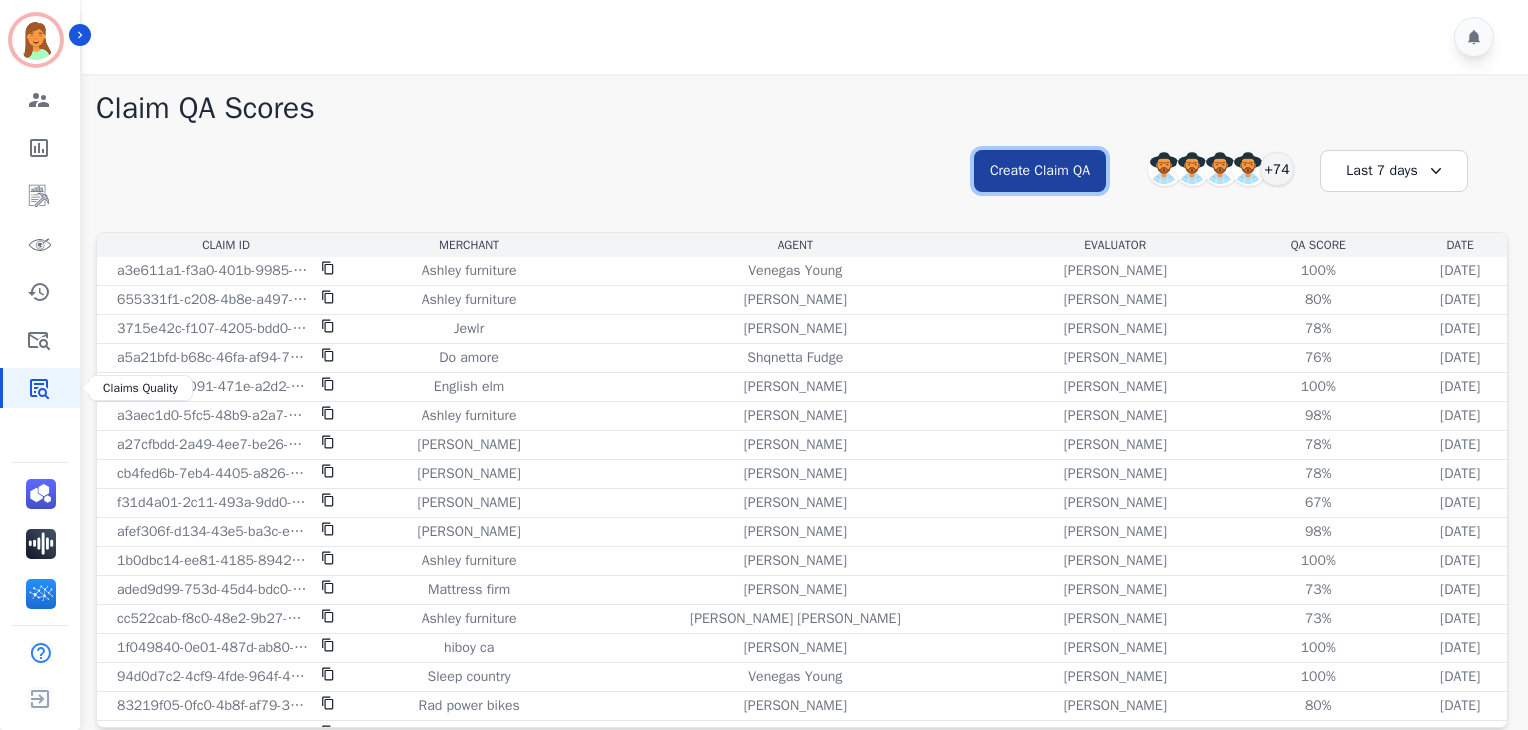 click on "Create Claim QA" at bounding box center (1040, 171) 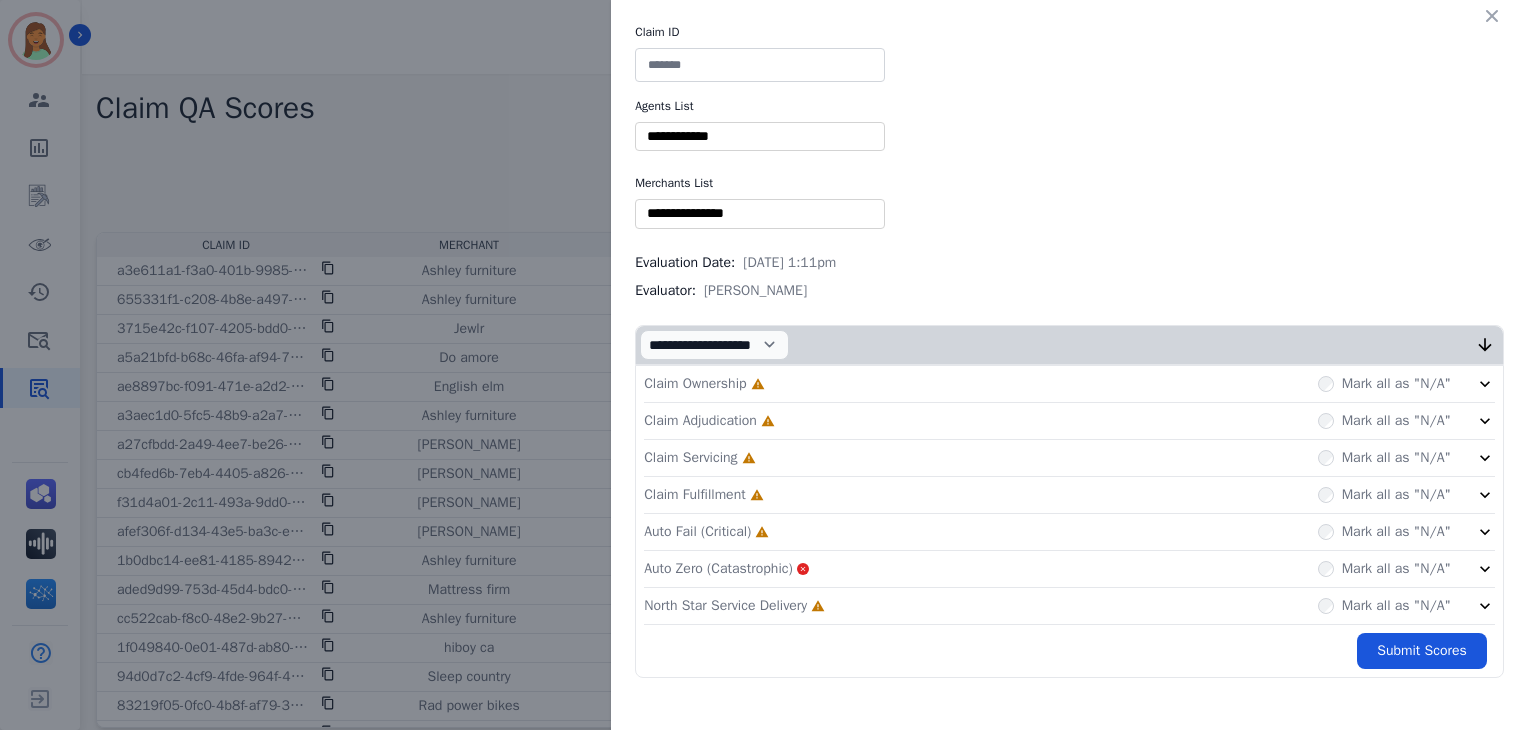 click at bounding box center [760, 136] 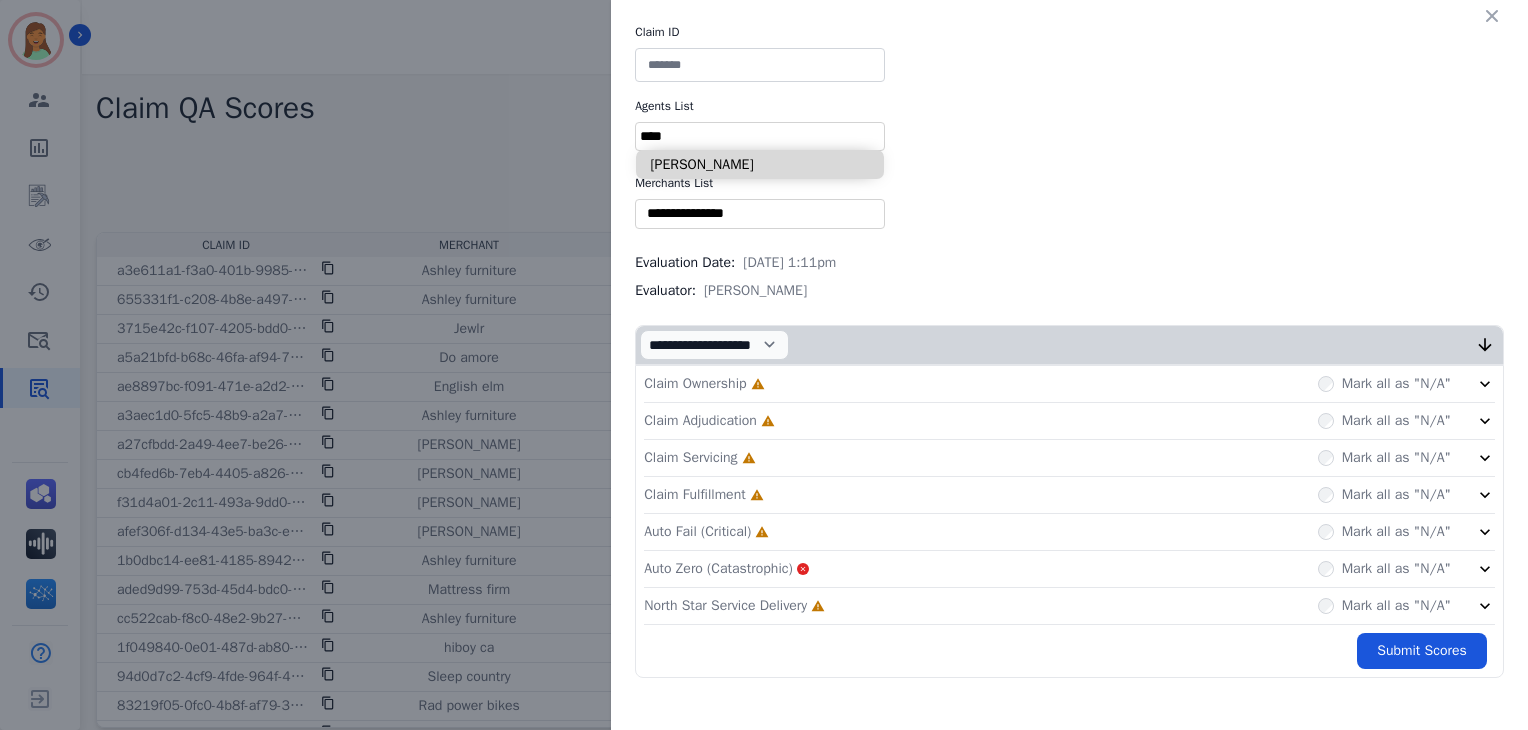type on "****" 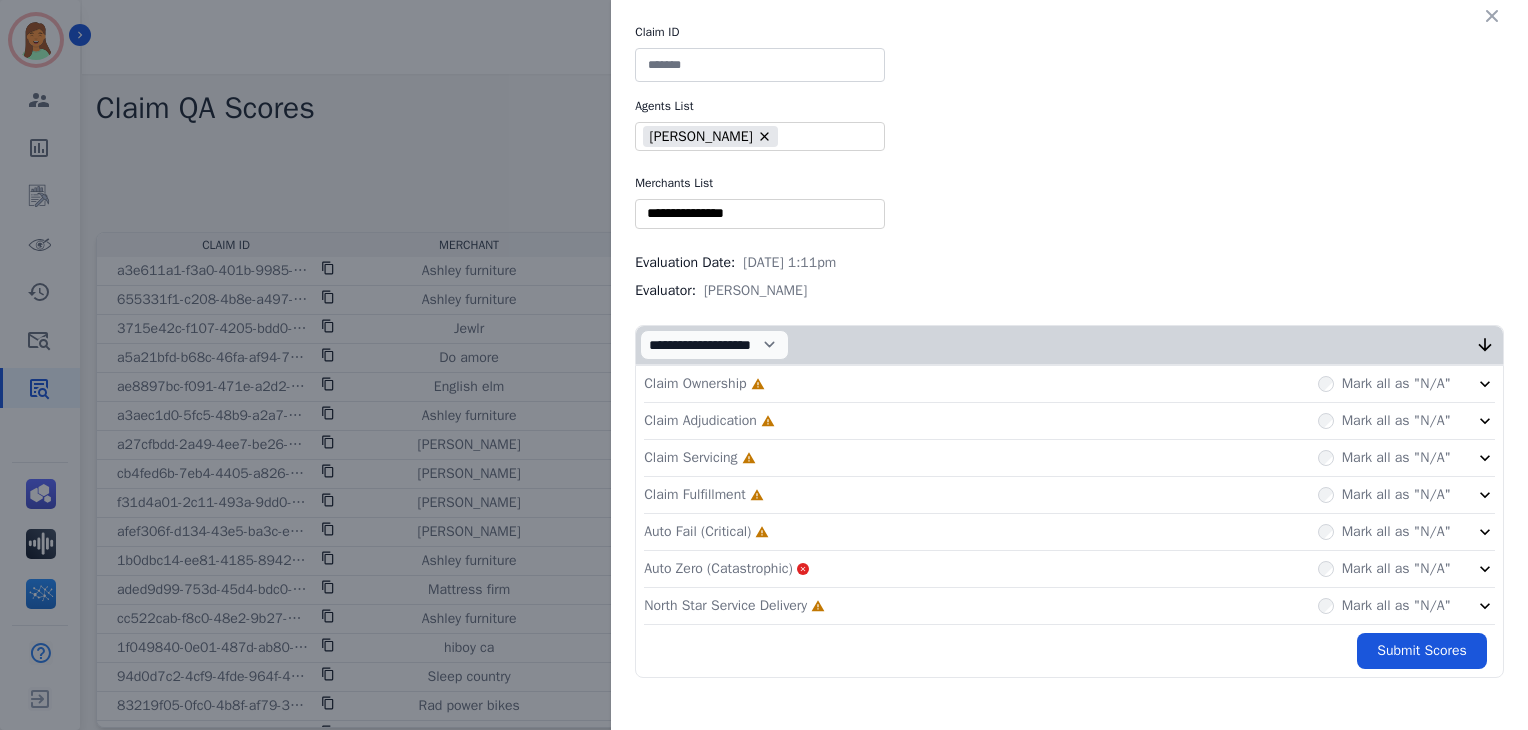 click at bounding box center [760, 213] 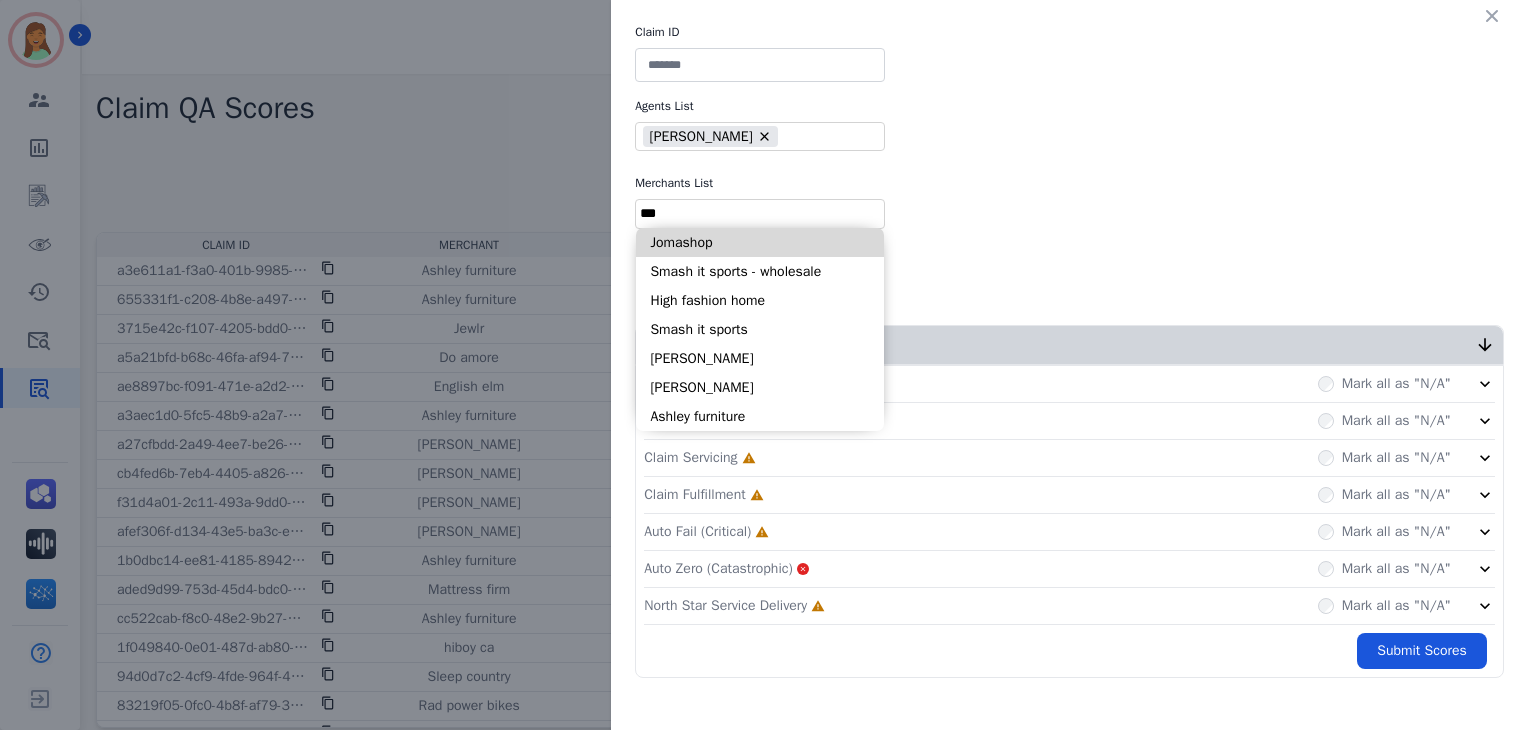 type on "***" 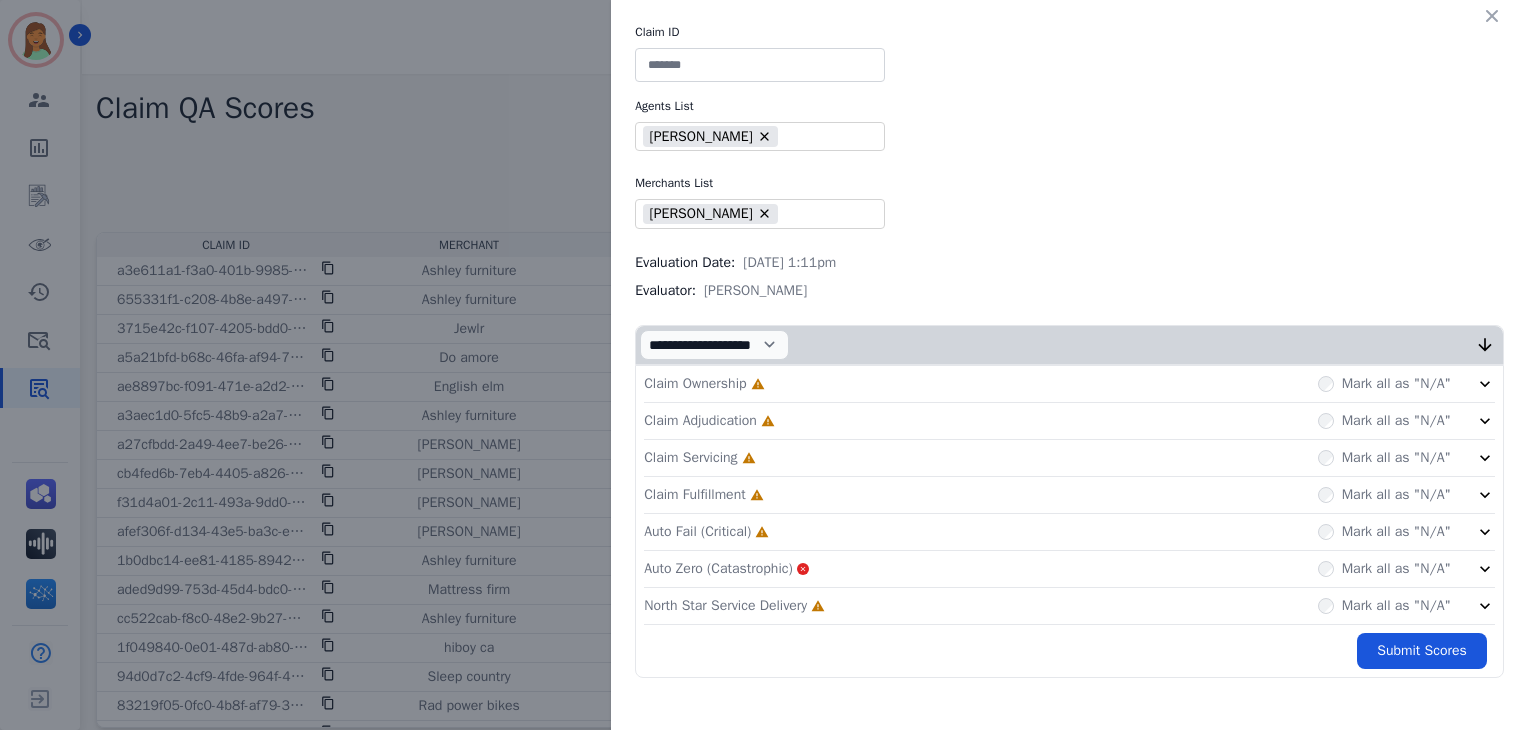 click at bounding box center [826, 213] 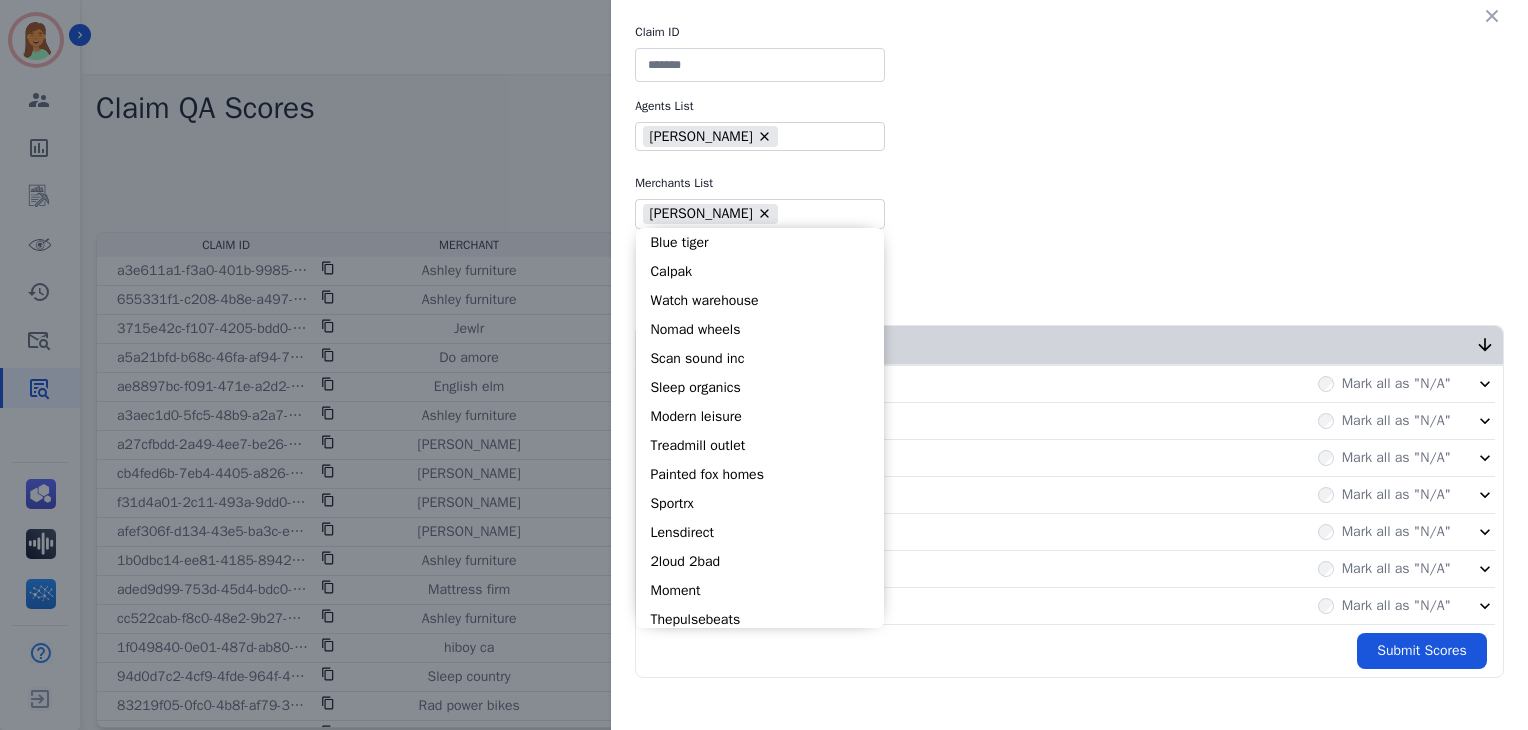 type on "**" 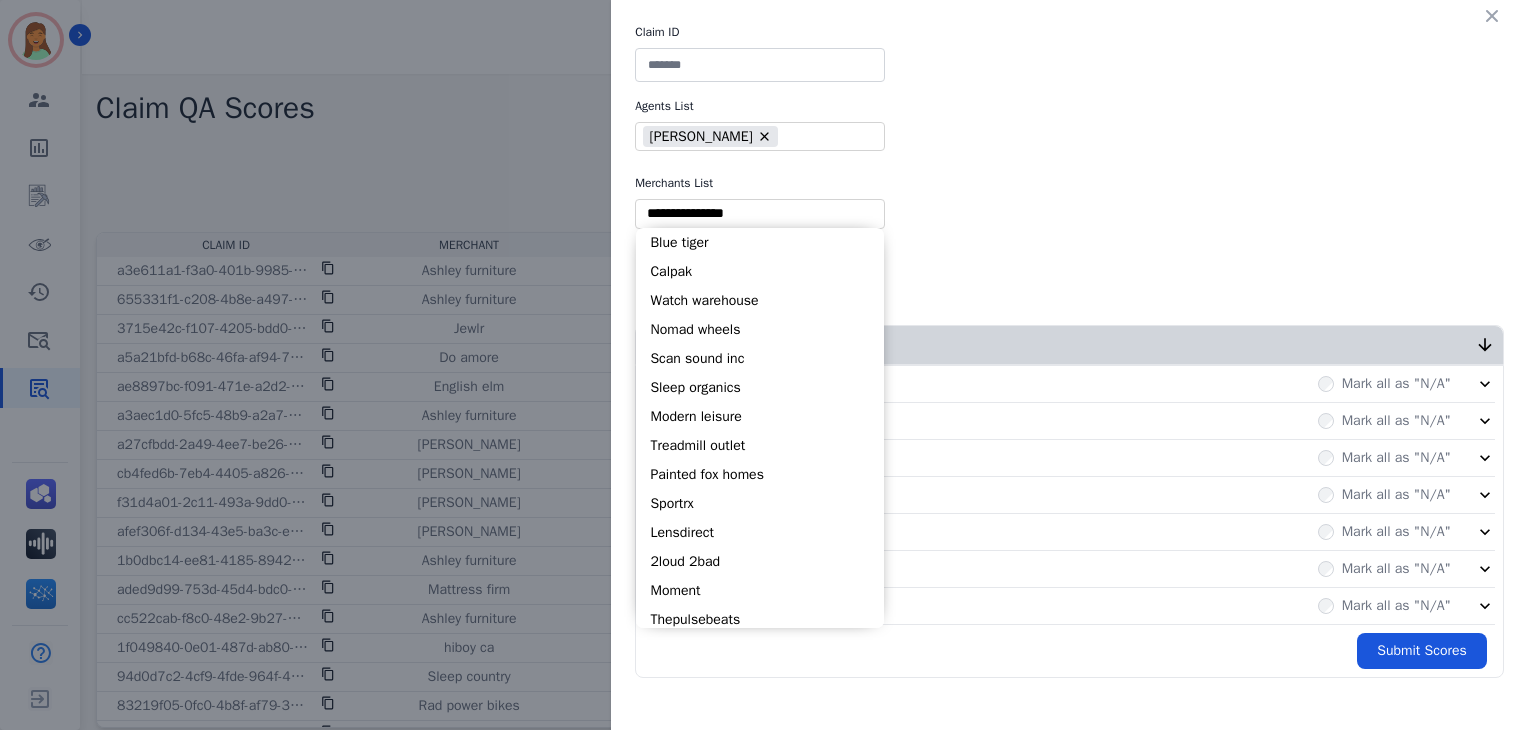 click at bounding box center [760, 213] 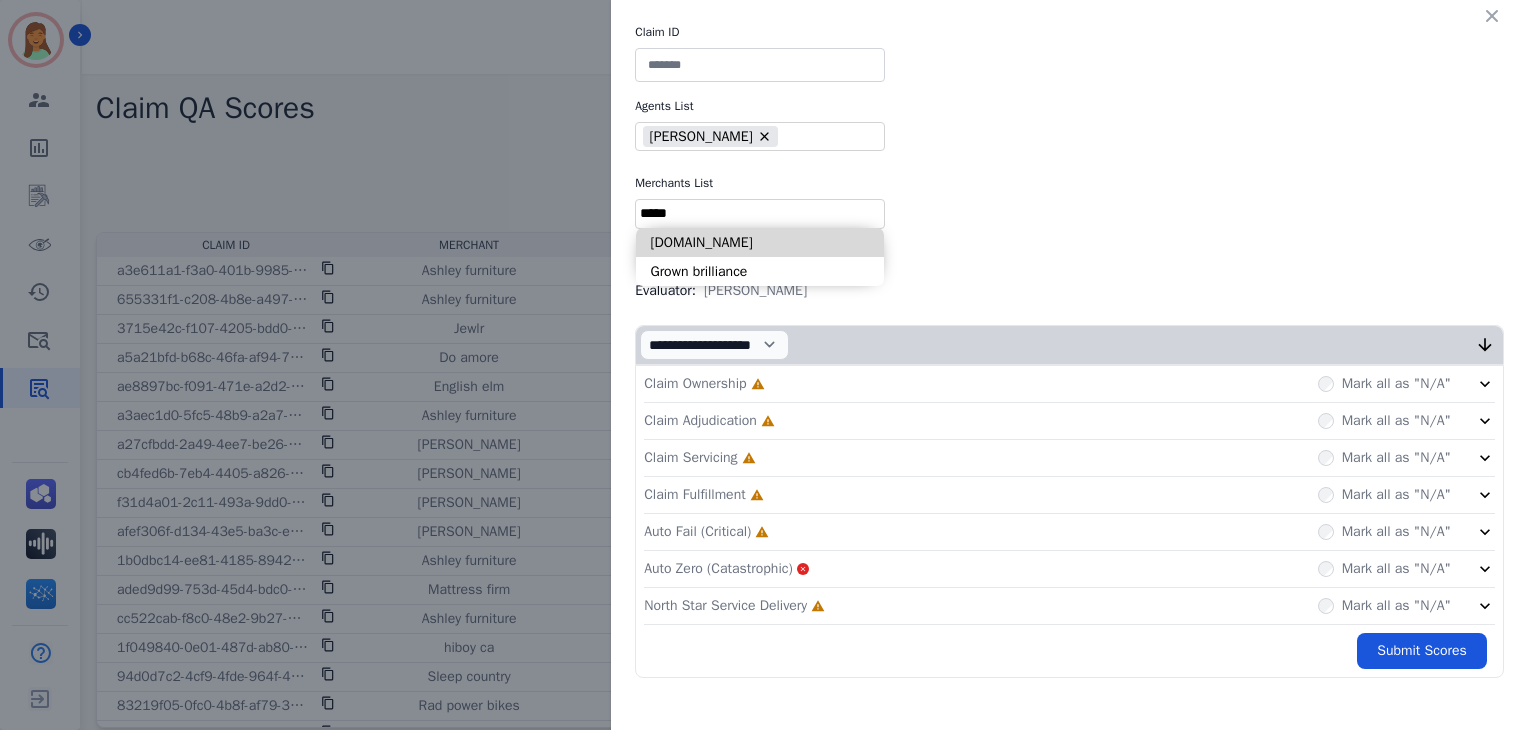 type on "*****" 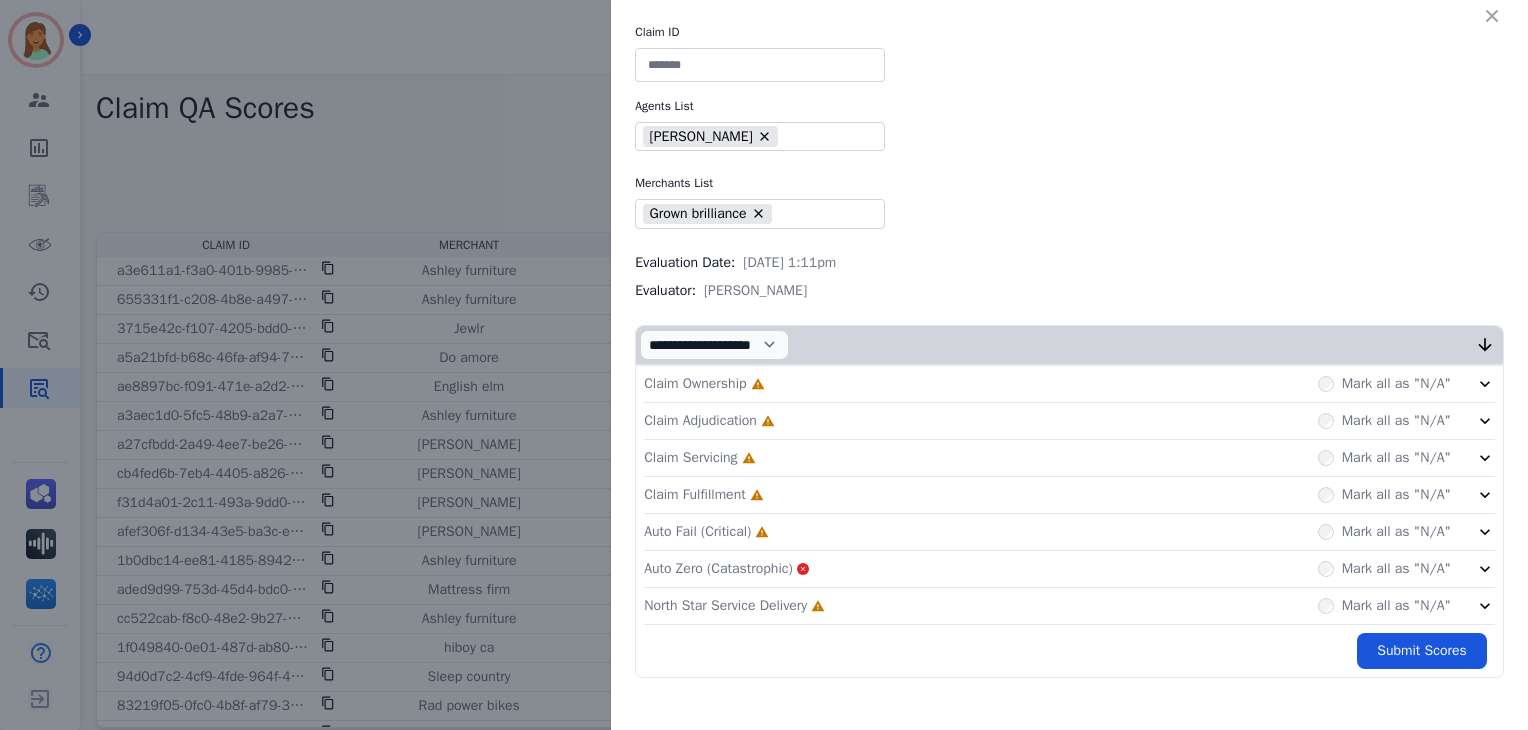click on "North Star Service Delivery     Incomplete         Mark all as "N/A"" 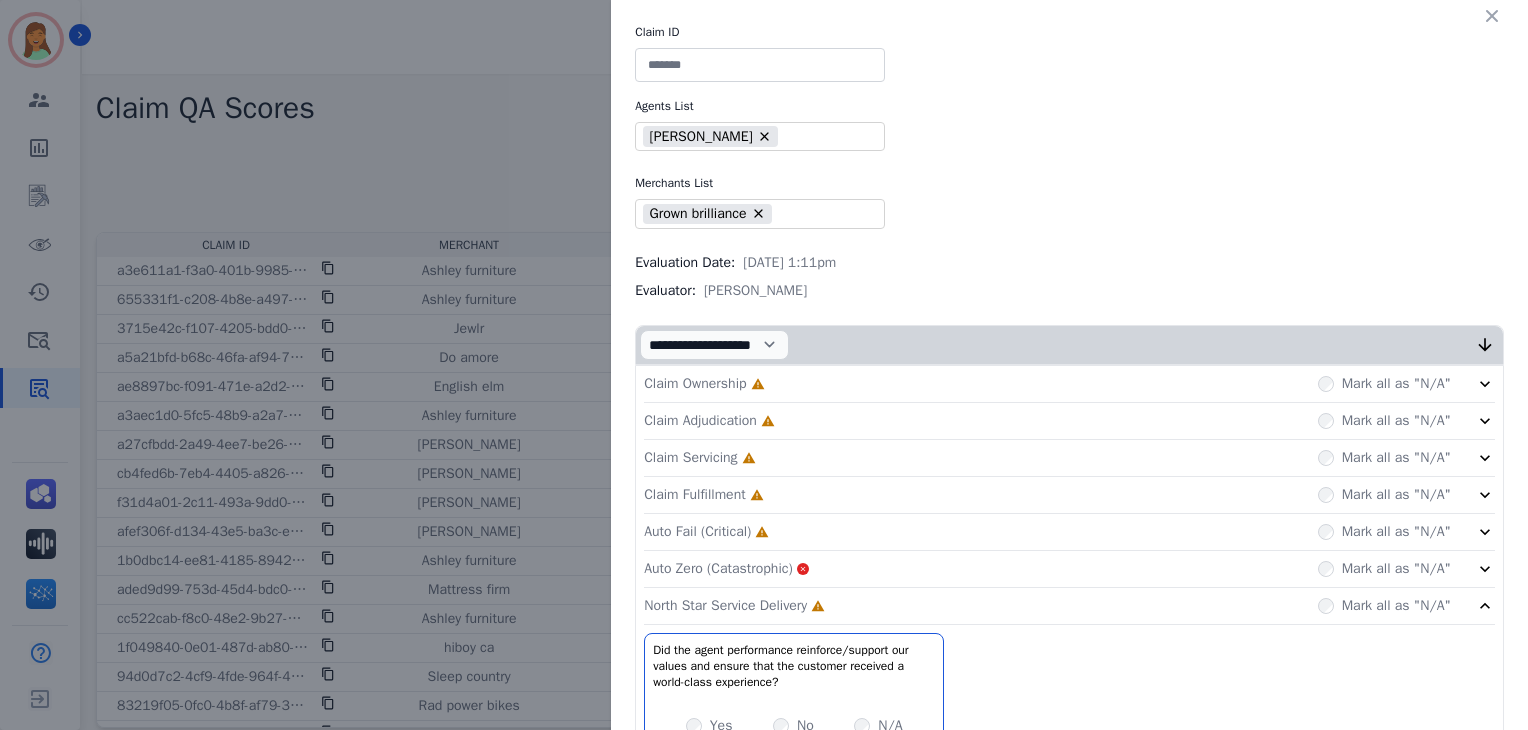click on "Auto Fail (Critical)     Incomplete         Mark all as "N/A"" 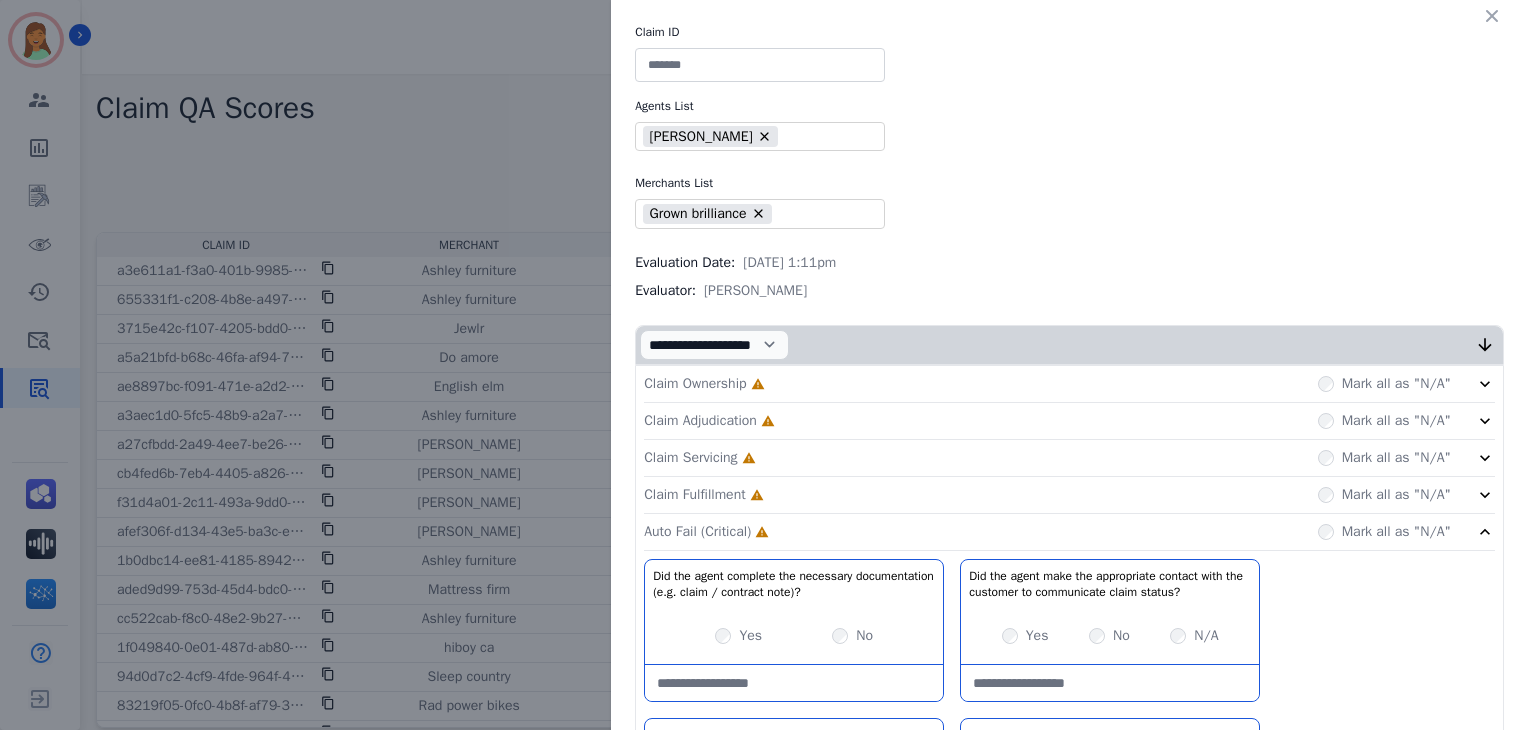 click on "Claim Fulfillment     Incomplete         Mark all as "N/A"" 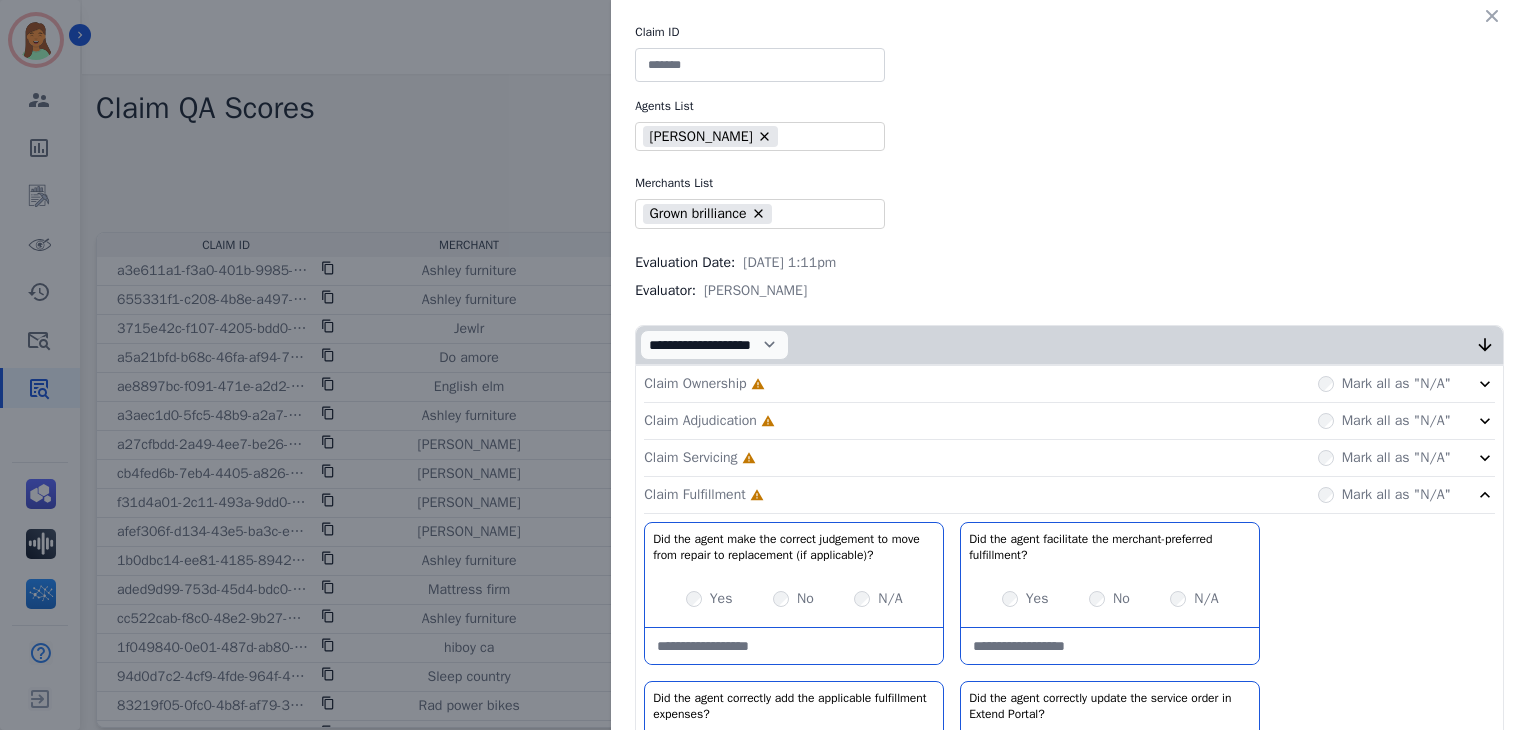 click on "Claim Servicing     Incomplete         Mark all as "N/A"" 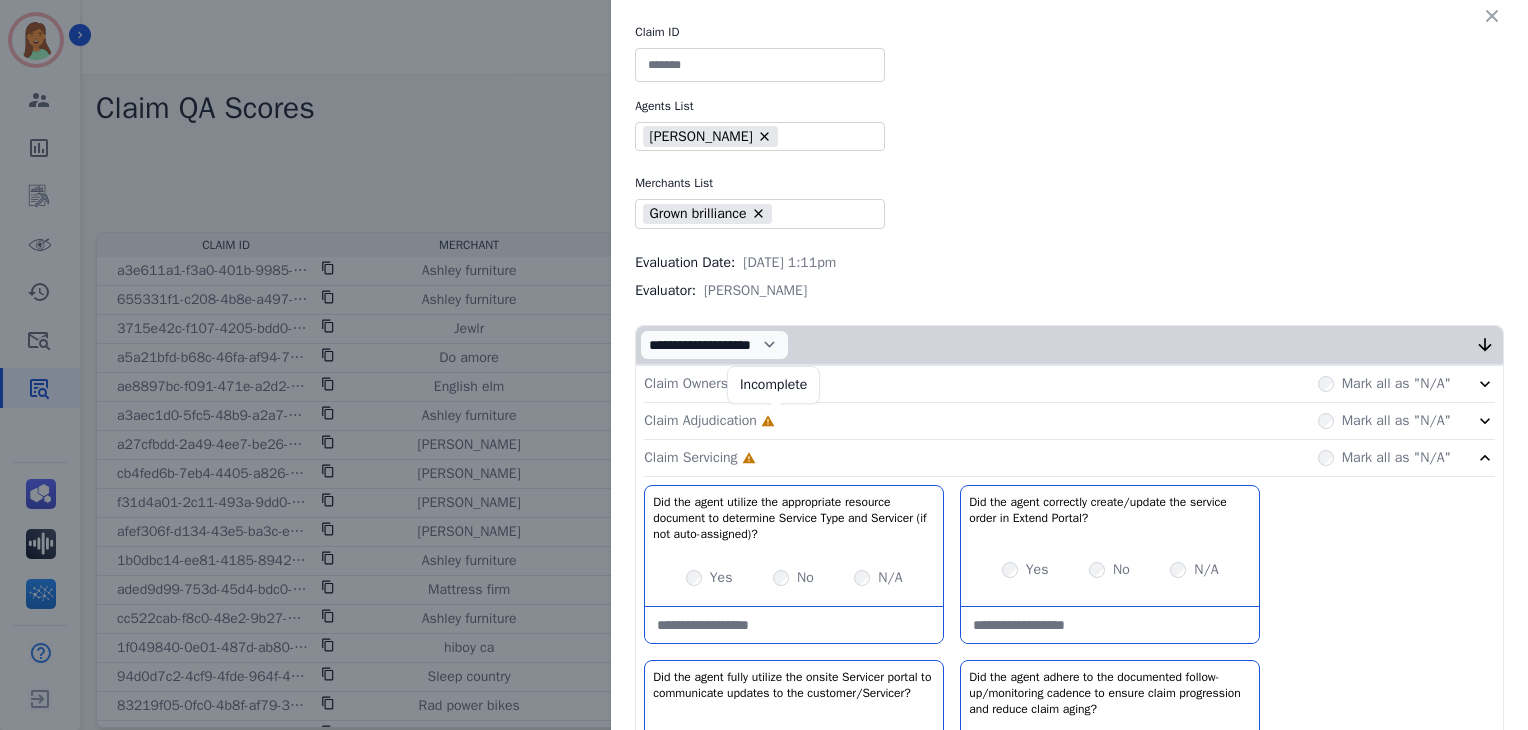 click 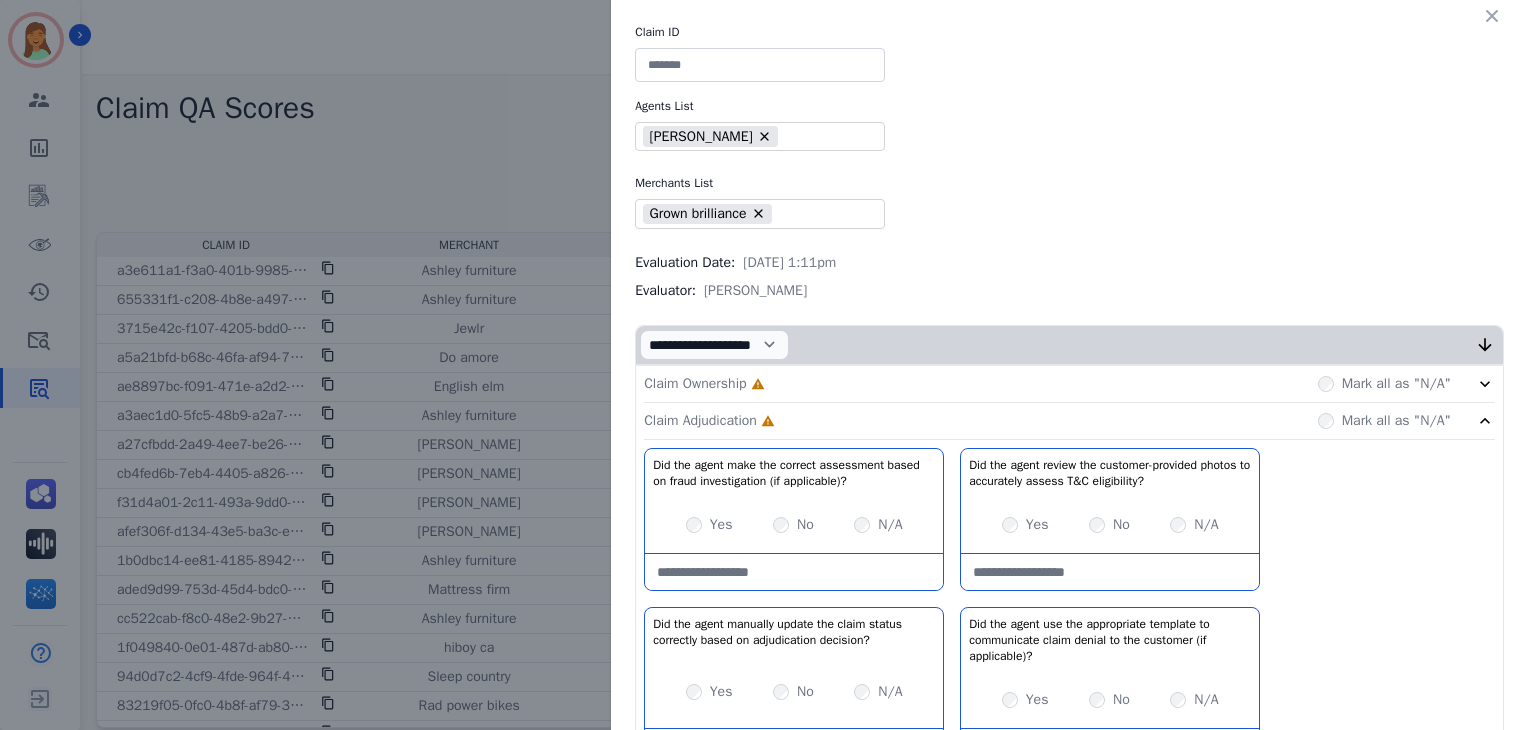 click on "Claim Ownership" at bounding box center [695, 384] 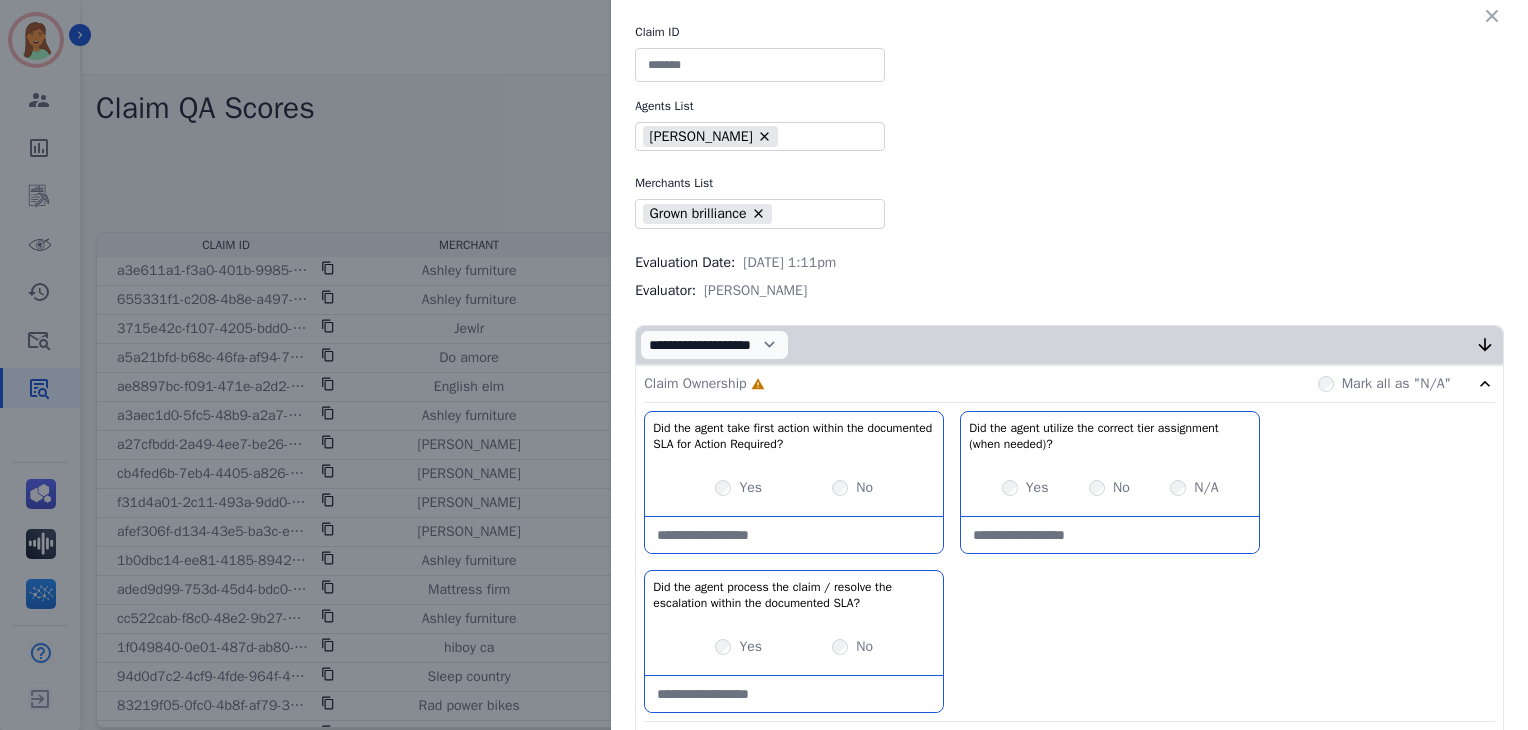 click at bounding box center [760, 65] 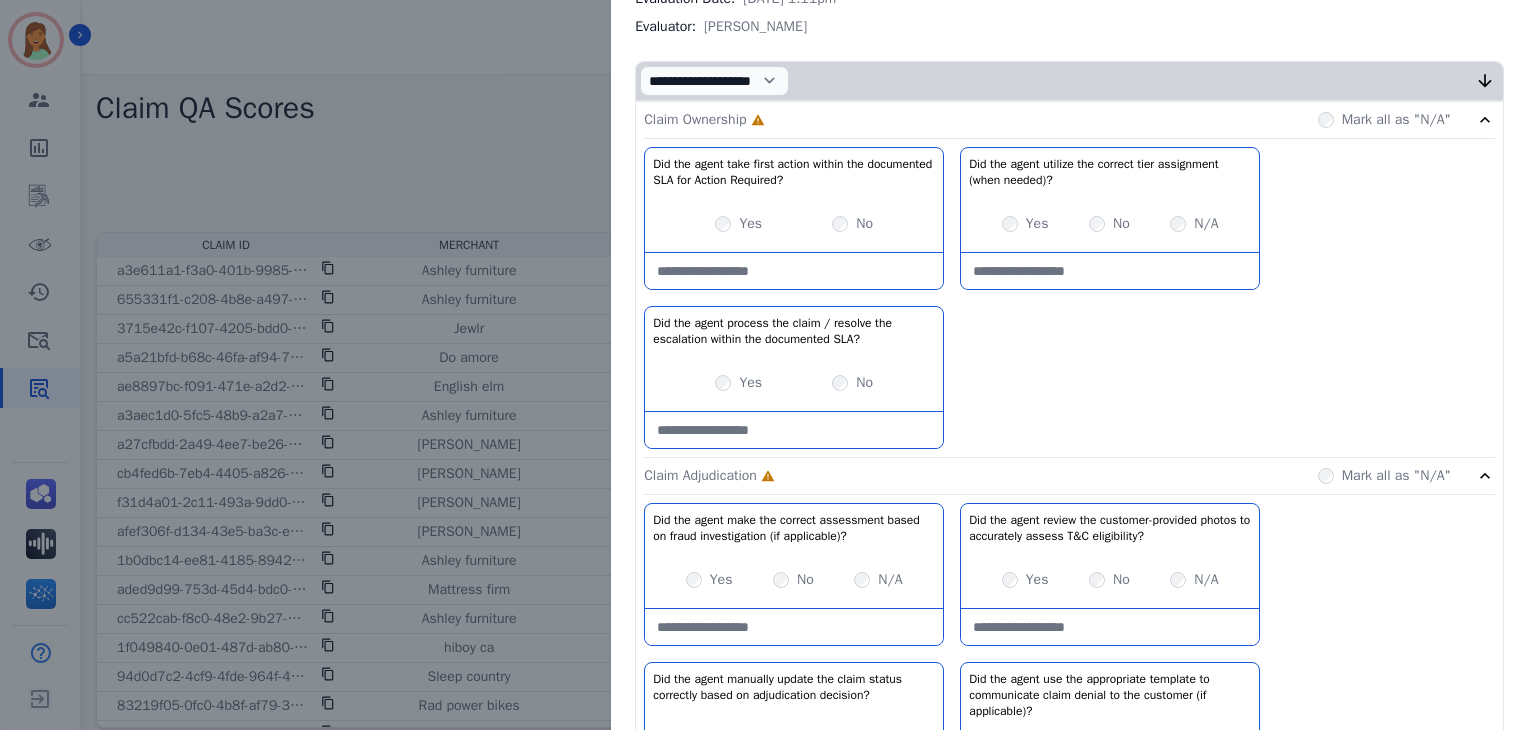 scroll, scrollTop: 196, scrollLeft: 0, axis: vertical 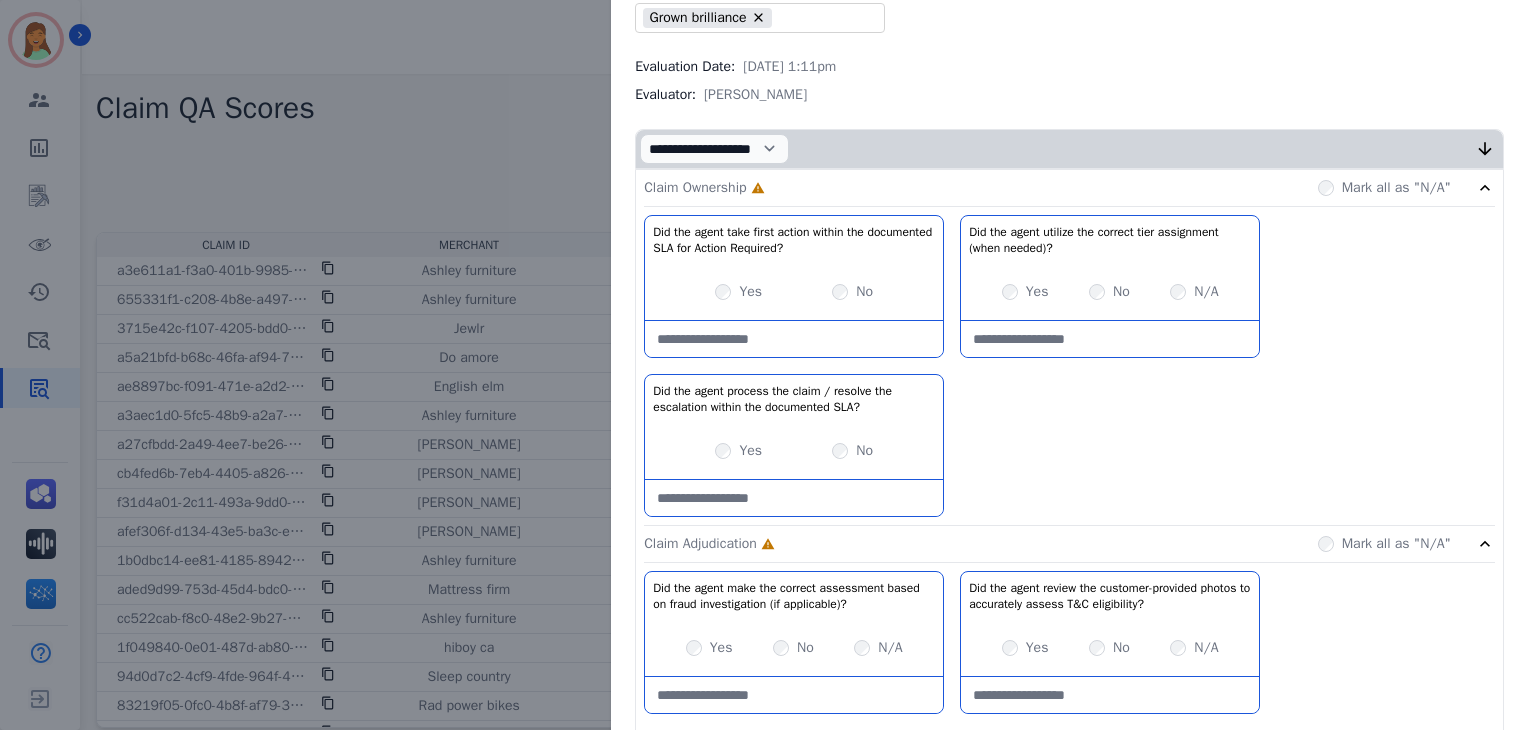 type on "**********" 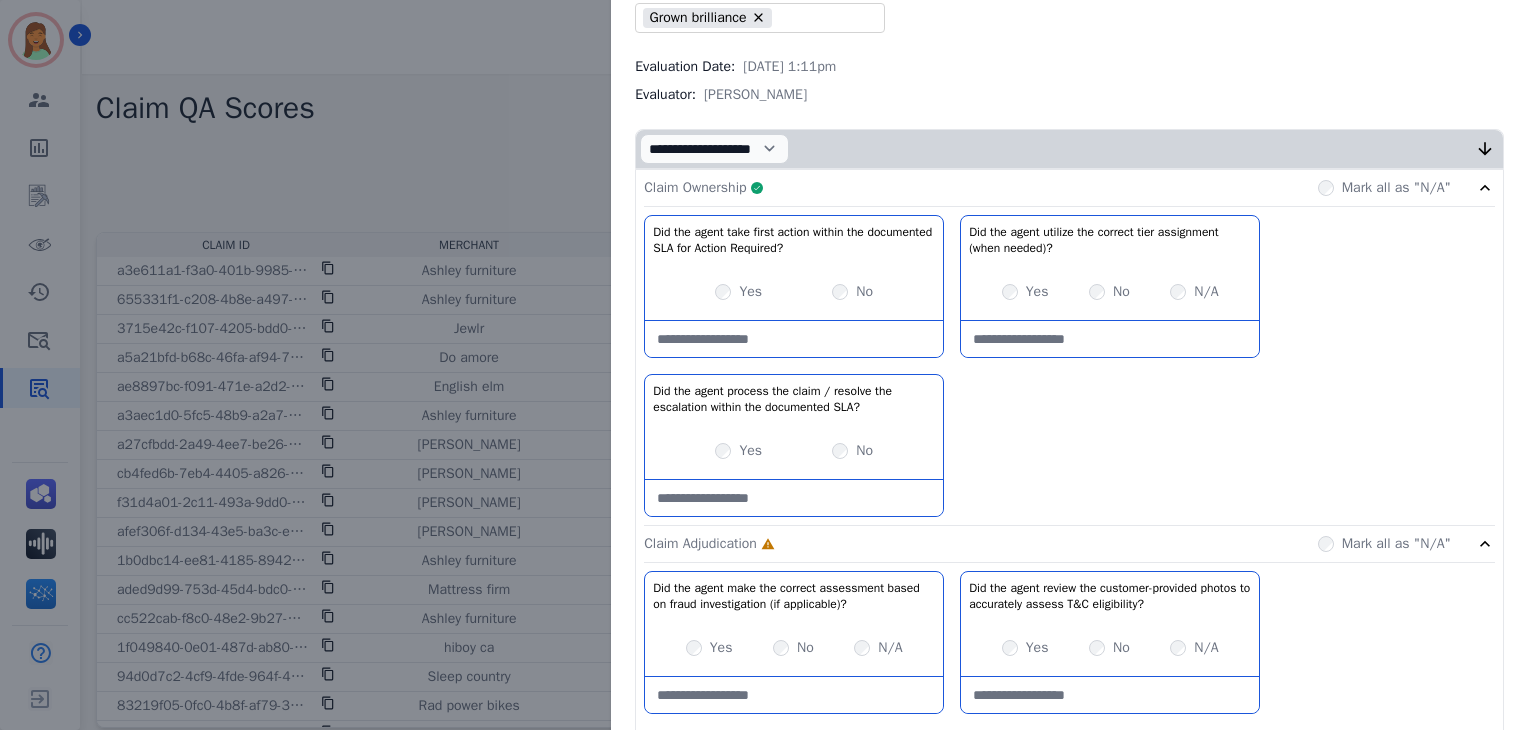 click on "Claim Ownership     Complete         Mark all as "N/A"" at bounding box center (1069, 188) 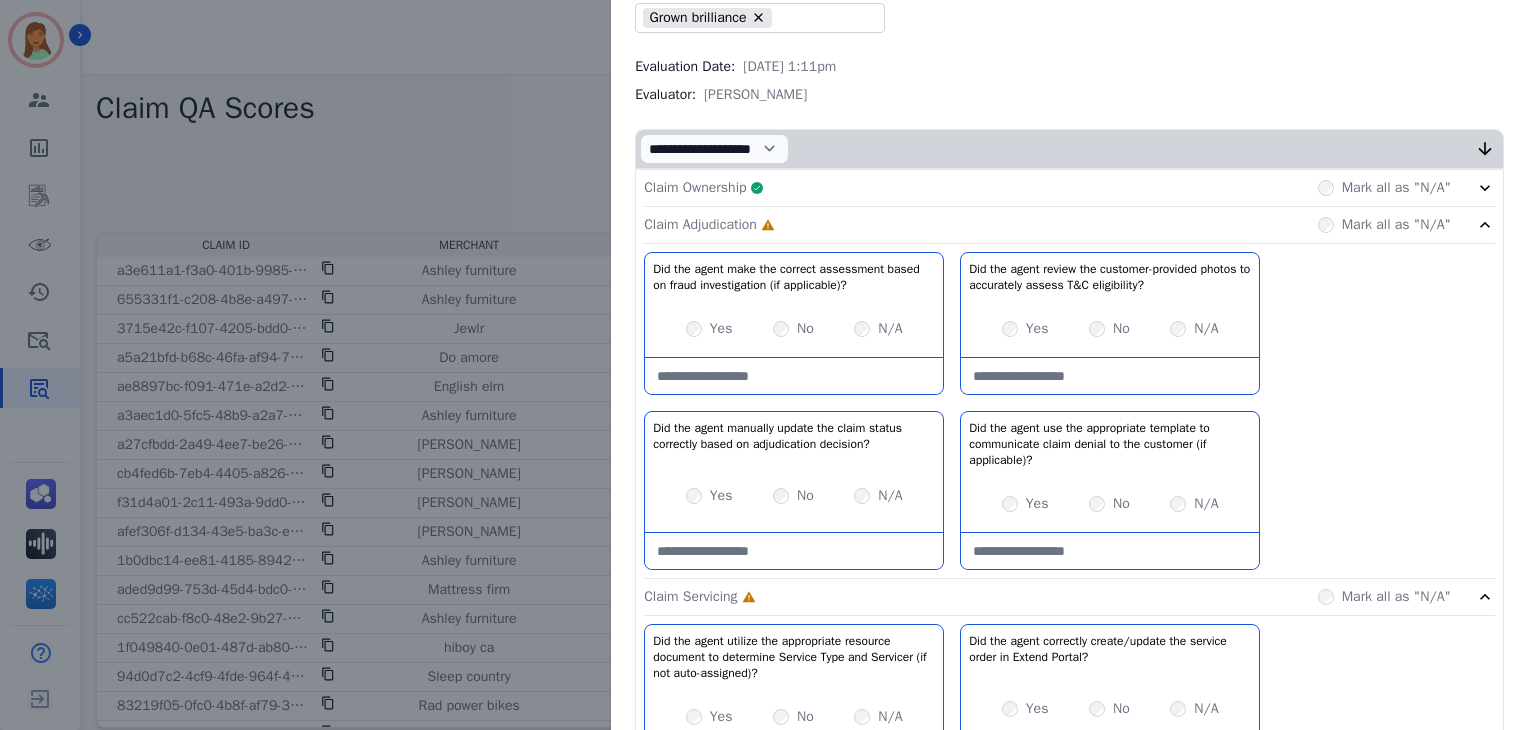 click on "Yes" at bounding box center [1025, 504] 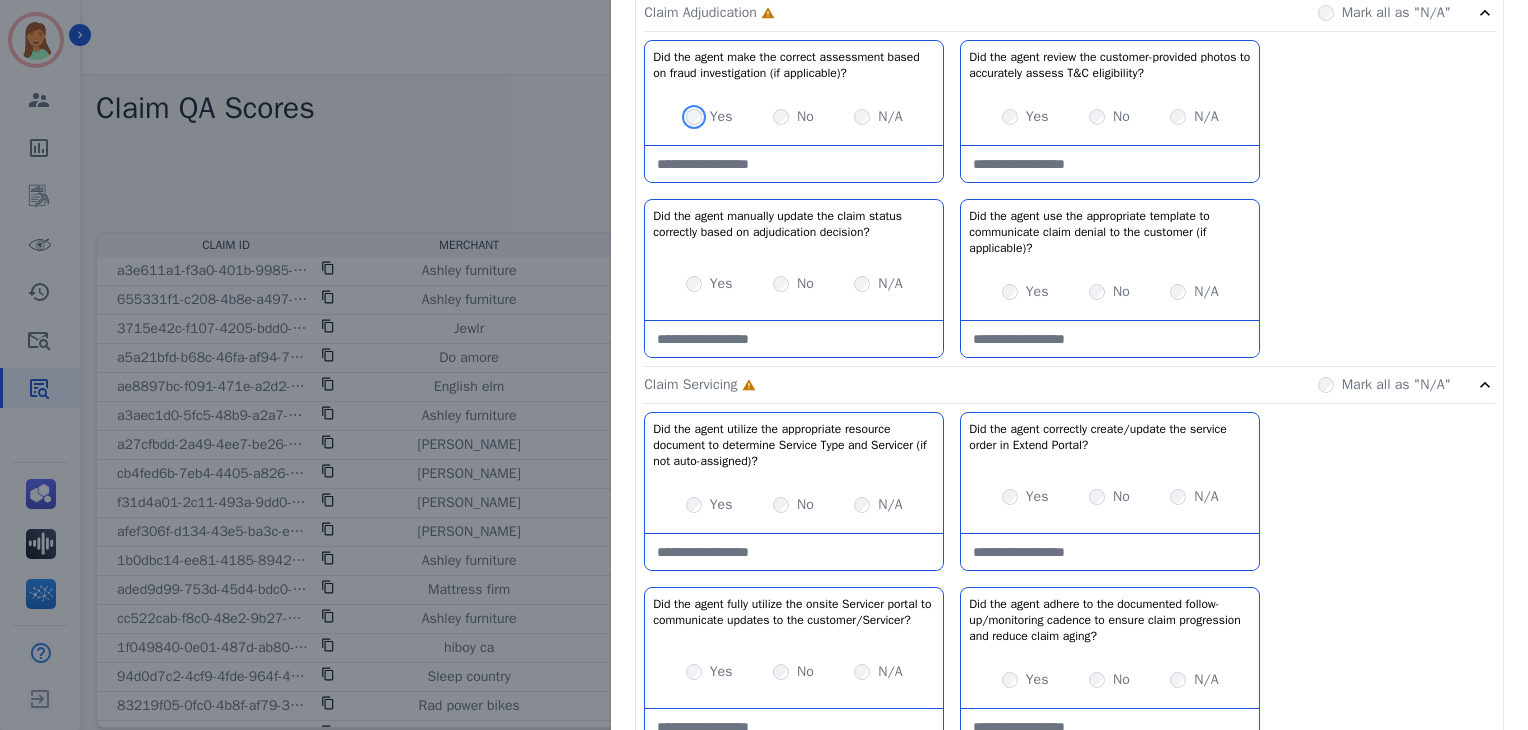scroll, scrollTop: 409, scrollLeft: 0, axis: vertical 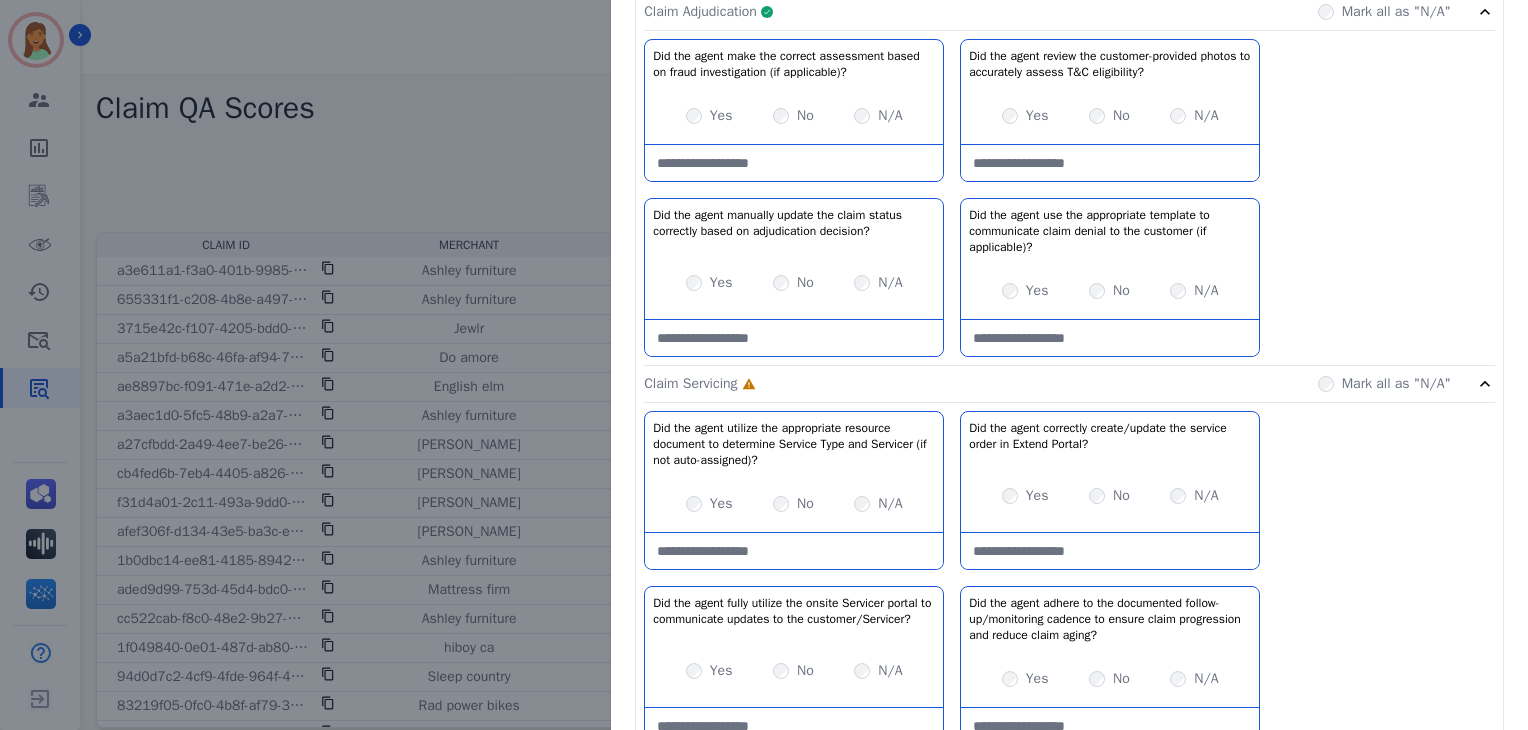 click on "Claim Adjudication     Complete         Mark all as "N/A"" 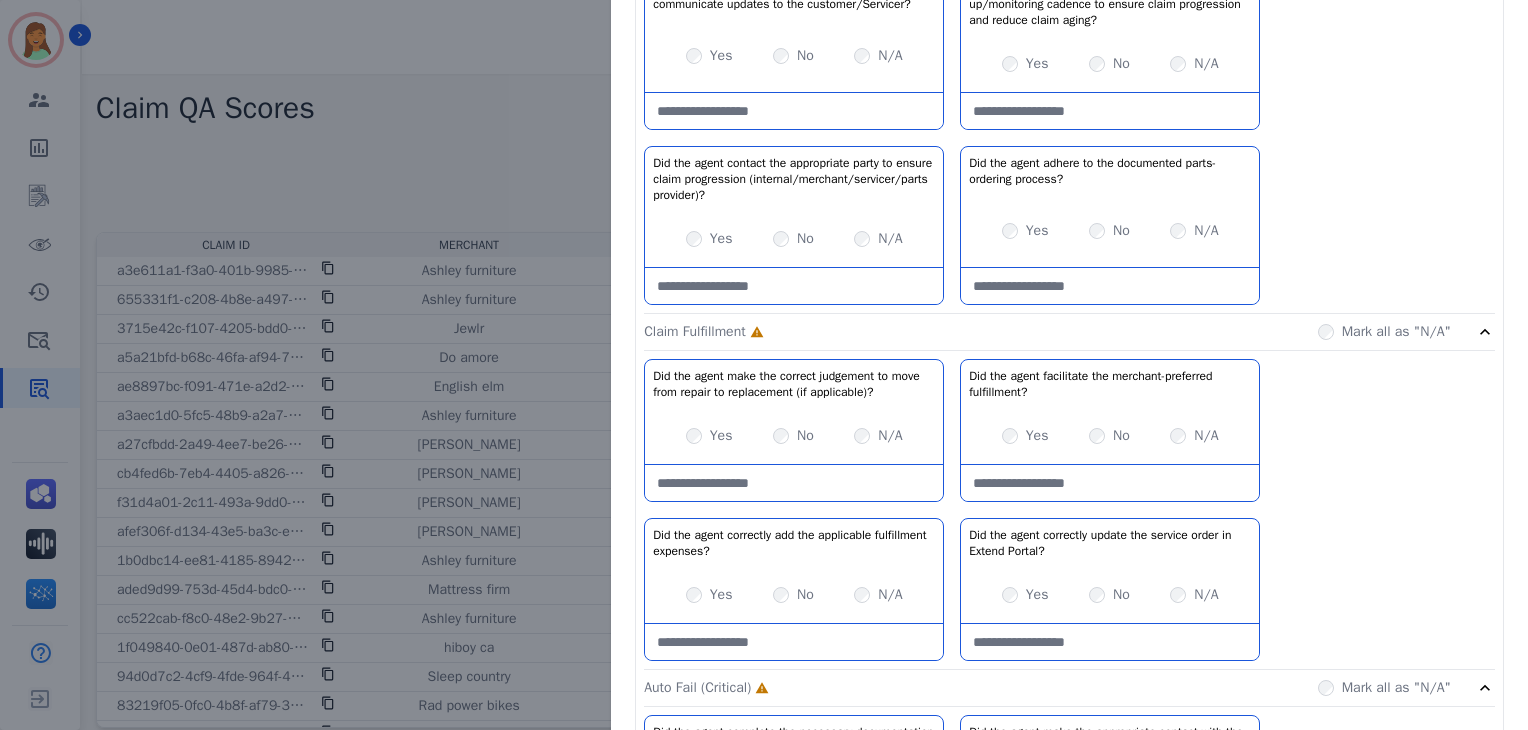 scroll, scrollTop: 692, scrollLeft: 0, axis: vertical 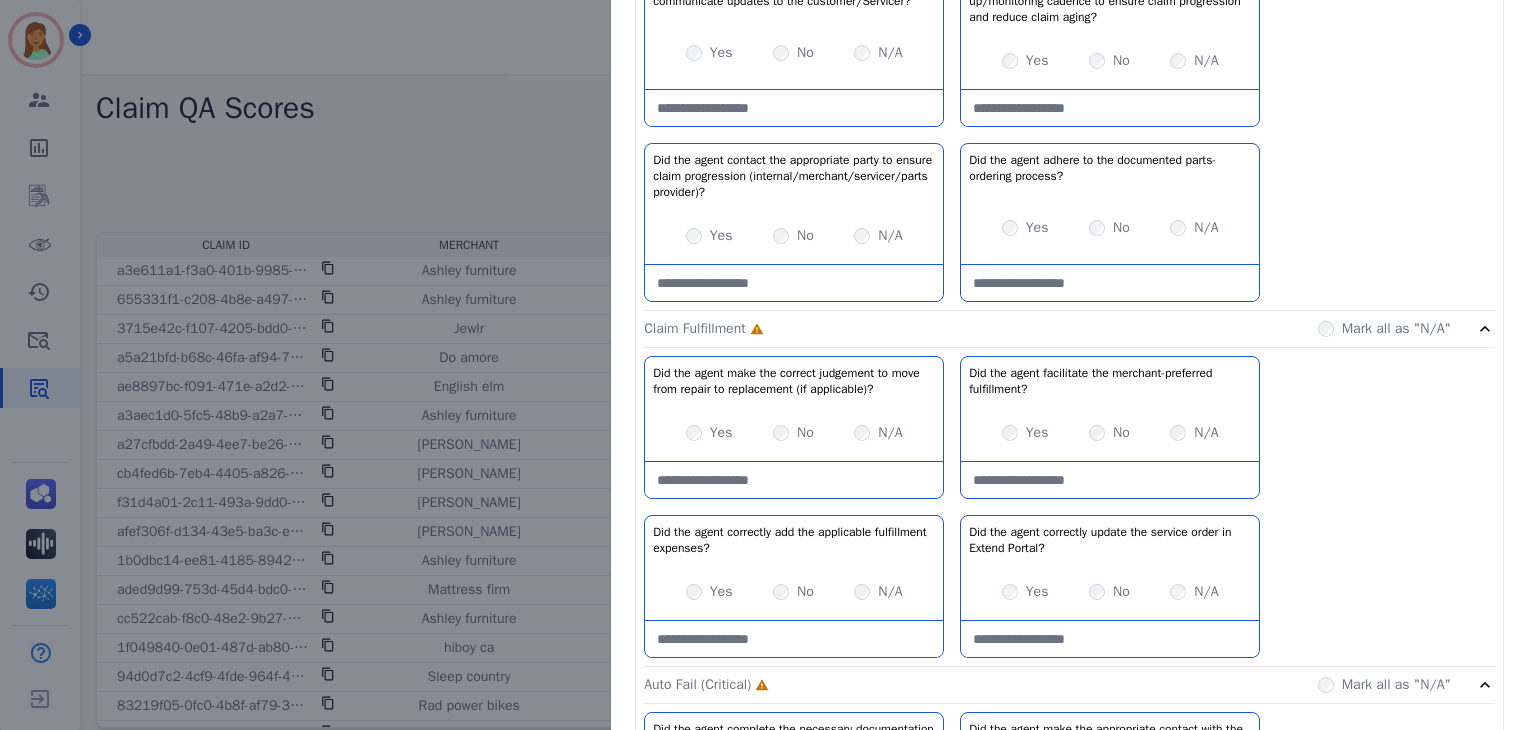 click on "Did the agent facilitate the merchant-preferred fulfillment?" at bounding box center [1110, 381] 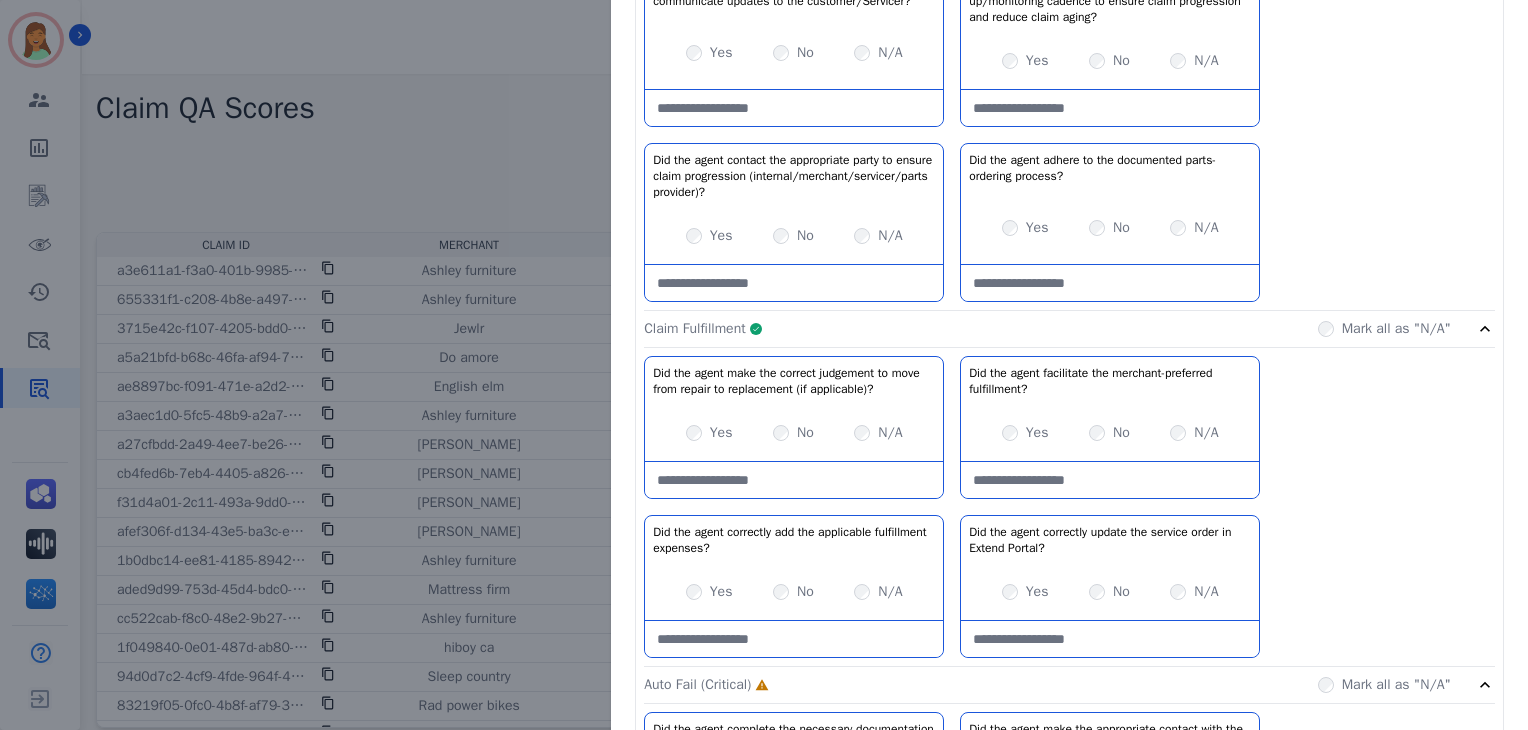 click on "N/A" at bounding box center [1206, 433] 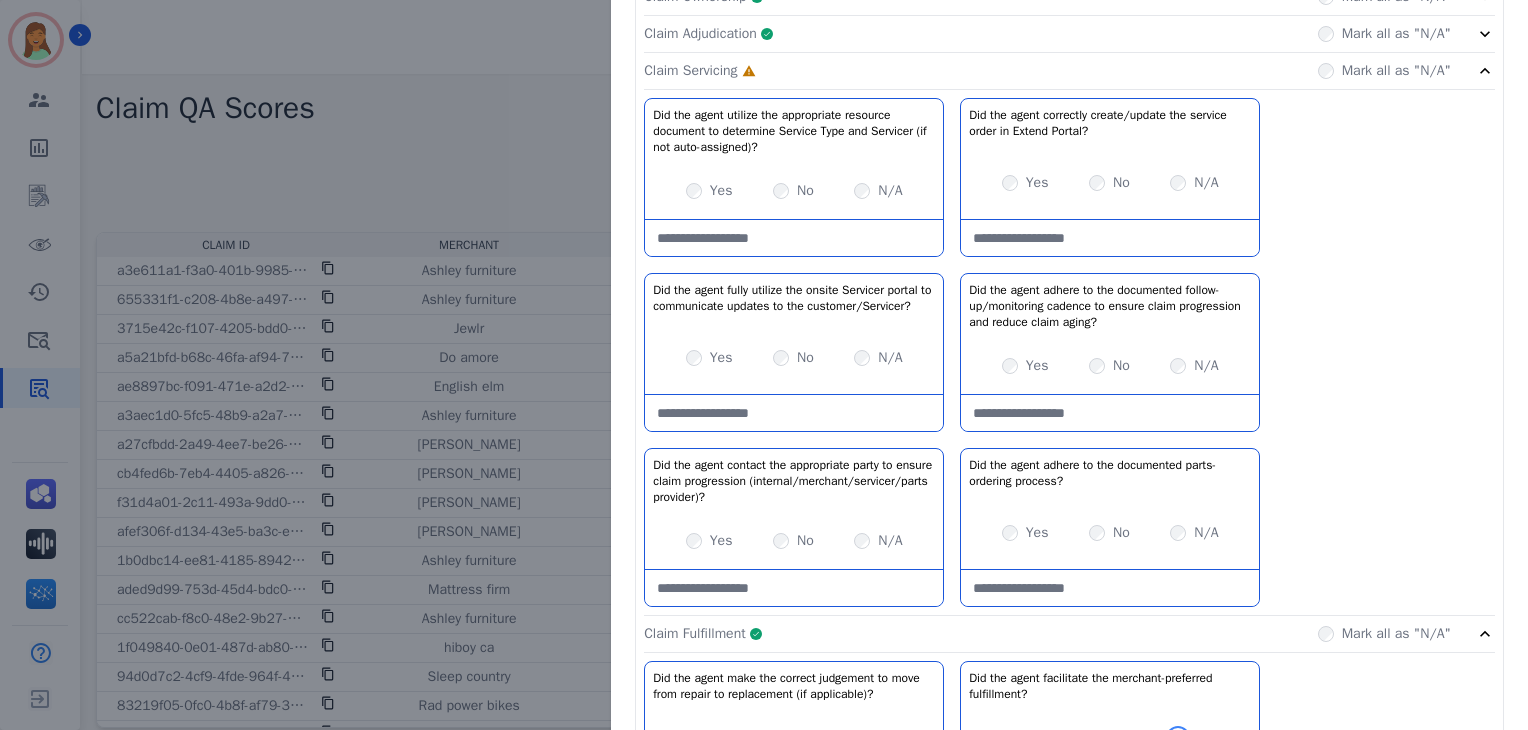 scroll, scrollTop: 382, scrollLeft: 0, axis: vertical 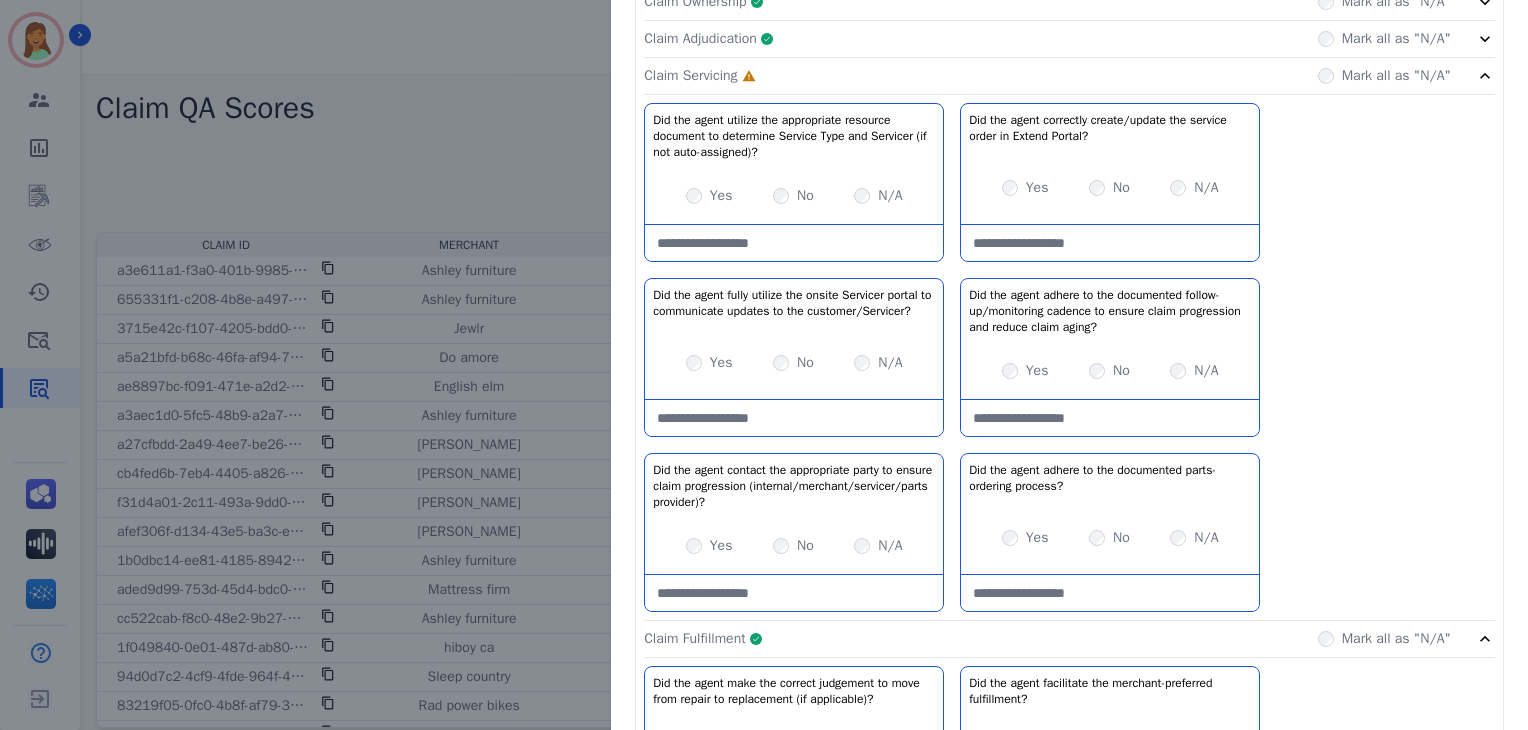 drag, startPoint x: 1444, startPoint y: 459, endPoint x: 830, endPoint y: 269, distance: 642.72546 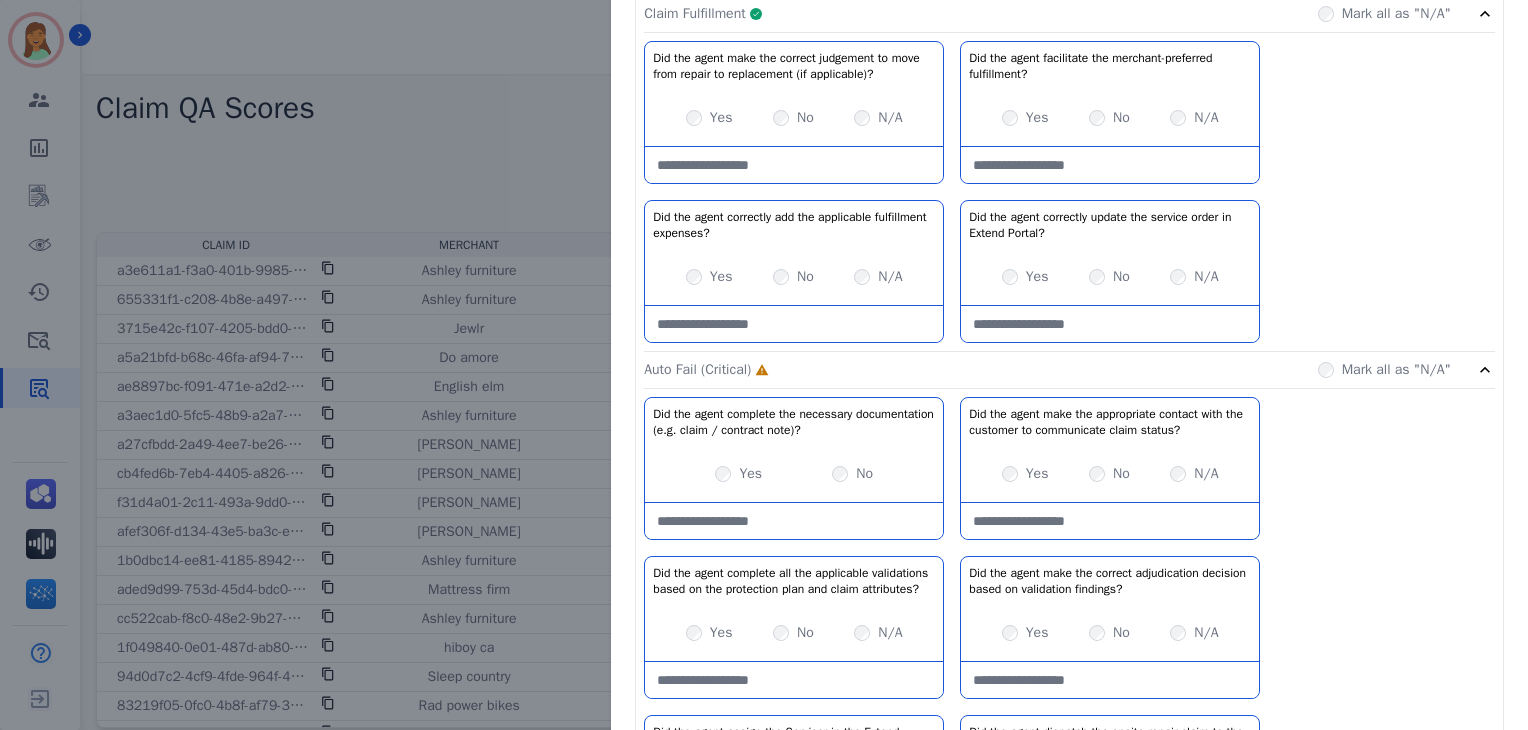 scroll, scrollTop: 1272, scrollLeft: 0, axis: vertical 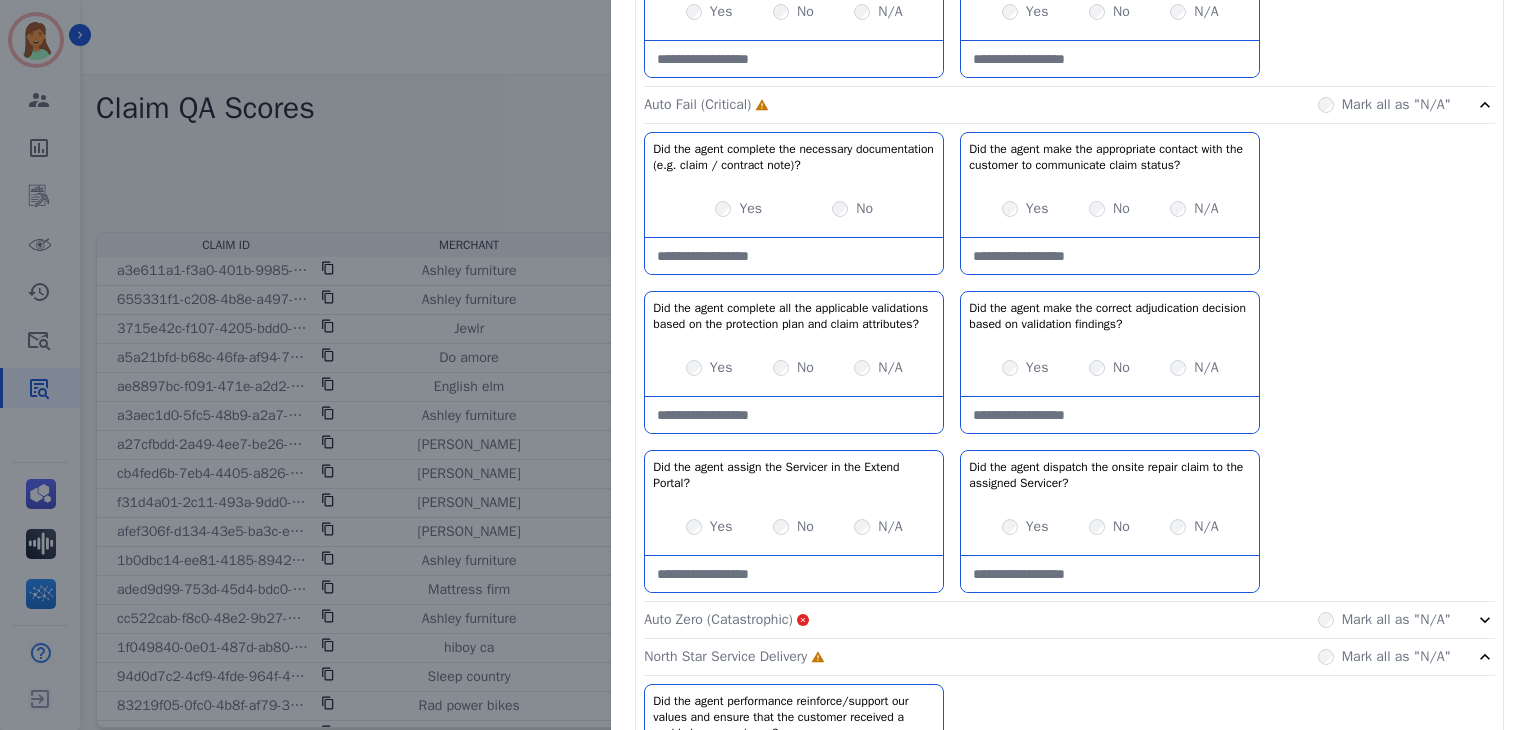 click on "Did the agent complete the necessary documentation (e.g. claim / contract note)?   No description         Yes     No   Did the agent make the appropriate contact with the customer to communicate claim status?   No description         Yes     No     N/A   Did the agent complete all the applicable validations based on the protection plan and claim attributes?   No description         Yes     No     N/A   Did the agent make the correct adjudication decision based on validation findings?   No description         Yes     No     N/A   Did the agent assign the Servicer in the Extend Portal?   No description         Yes     No     N/A   Did the agent dispatch the onsite repair claim to the assigned Servicer?   No description         Yes     No     N/A" 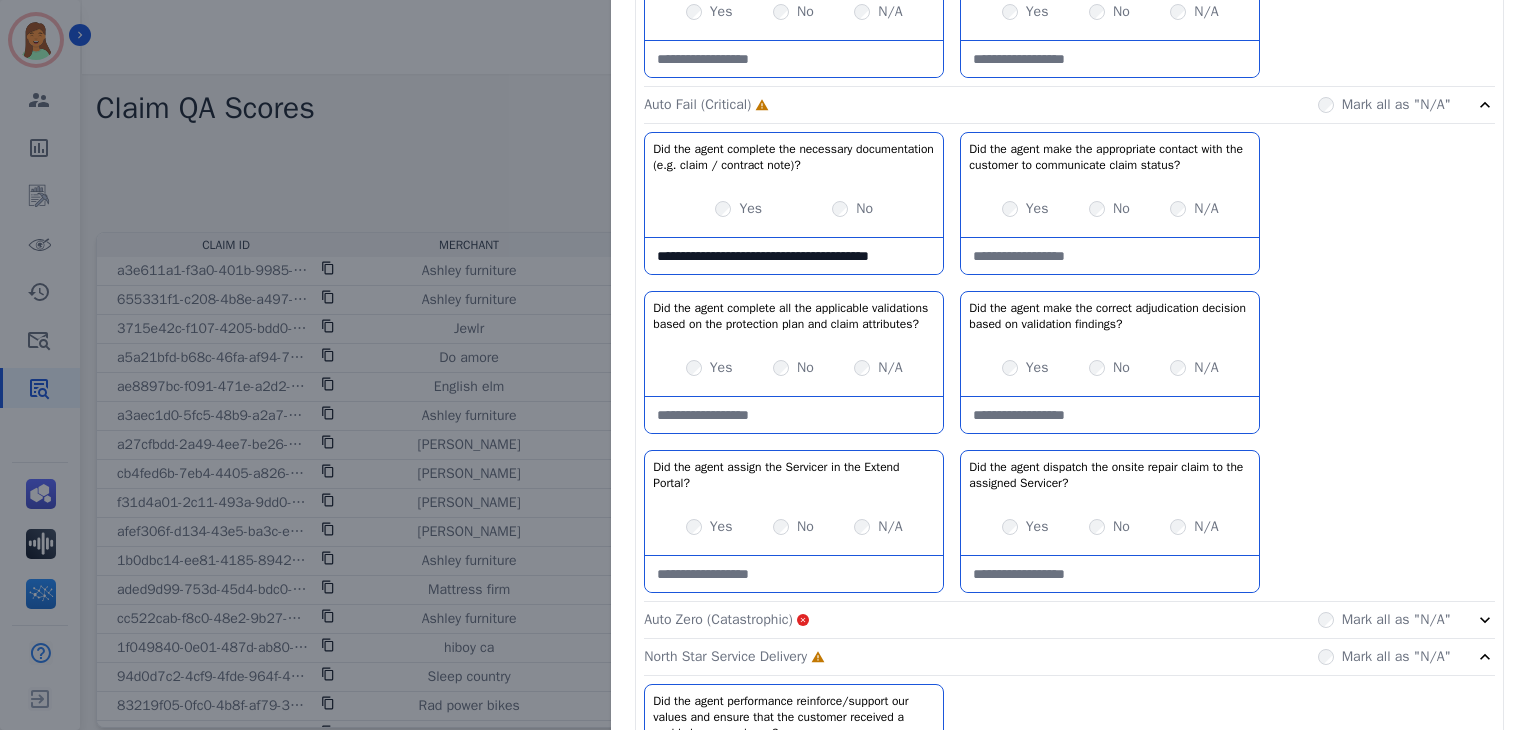 scroll, scrollTop: 11, scrollLeft: 0, axis: vertical 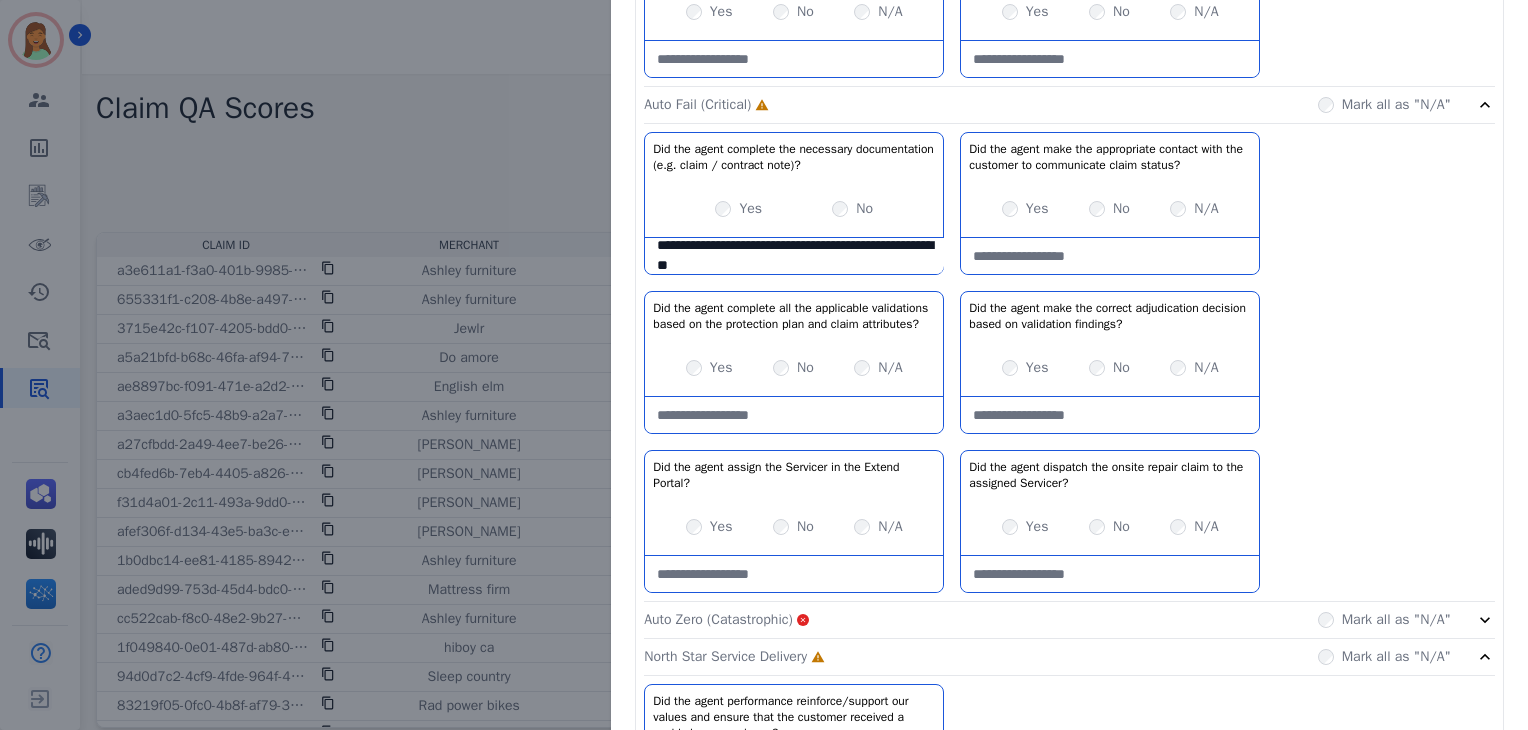 click on "Auto Zero (Catastrophic)       Mark all as "N/A"" 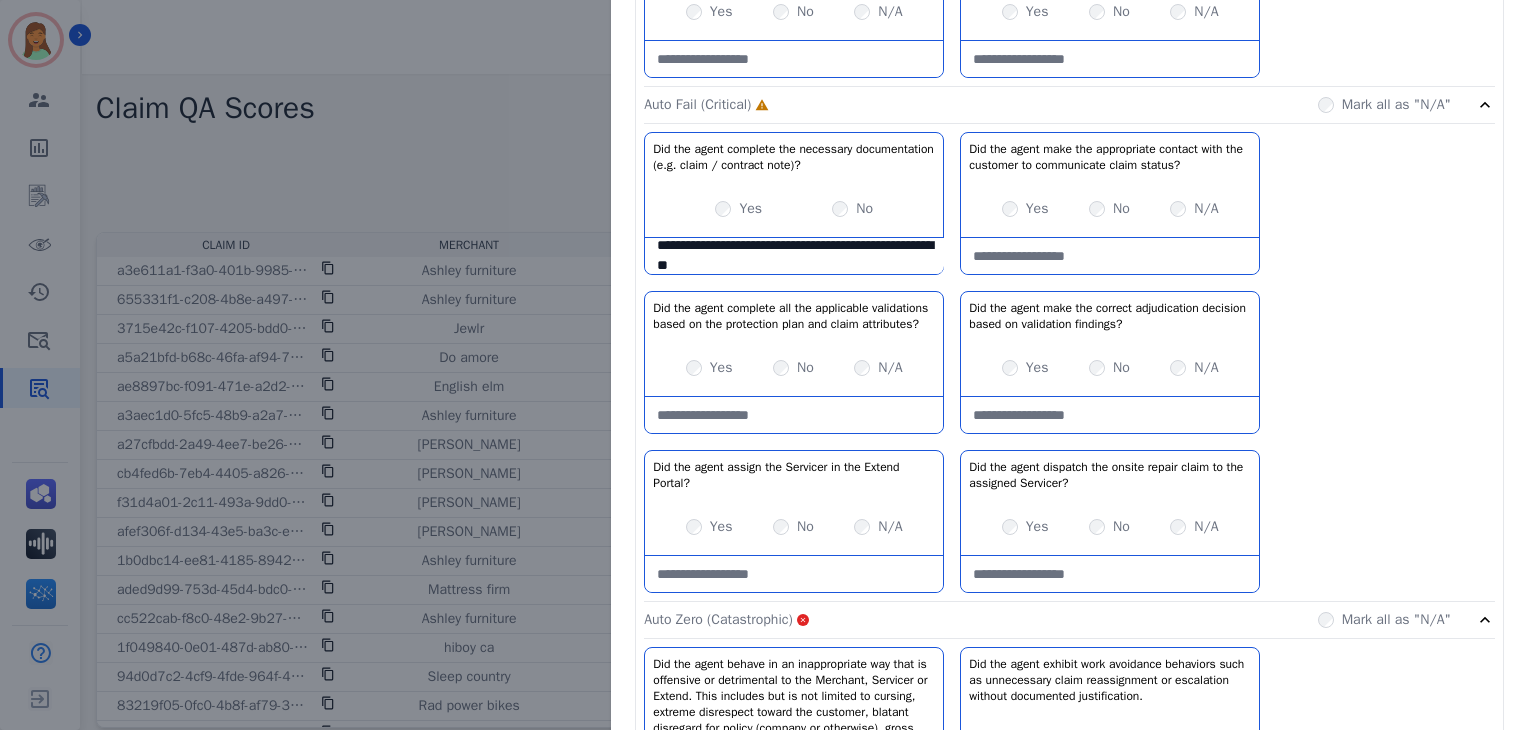 click on "**********" at bounding box center [794, 256] 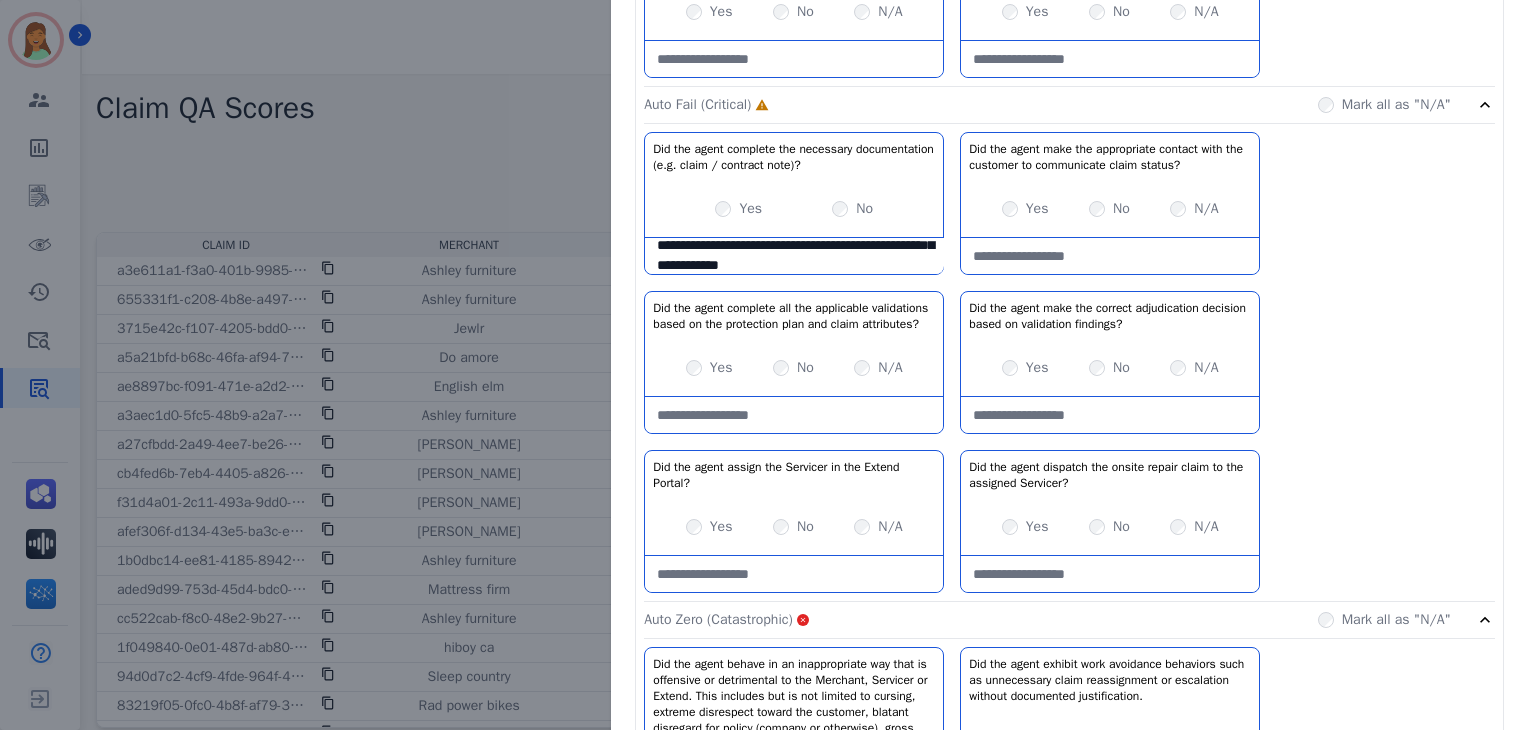 scroll, scrollTop: 51, scrollLeft: 0, axis: vertical 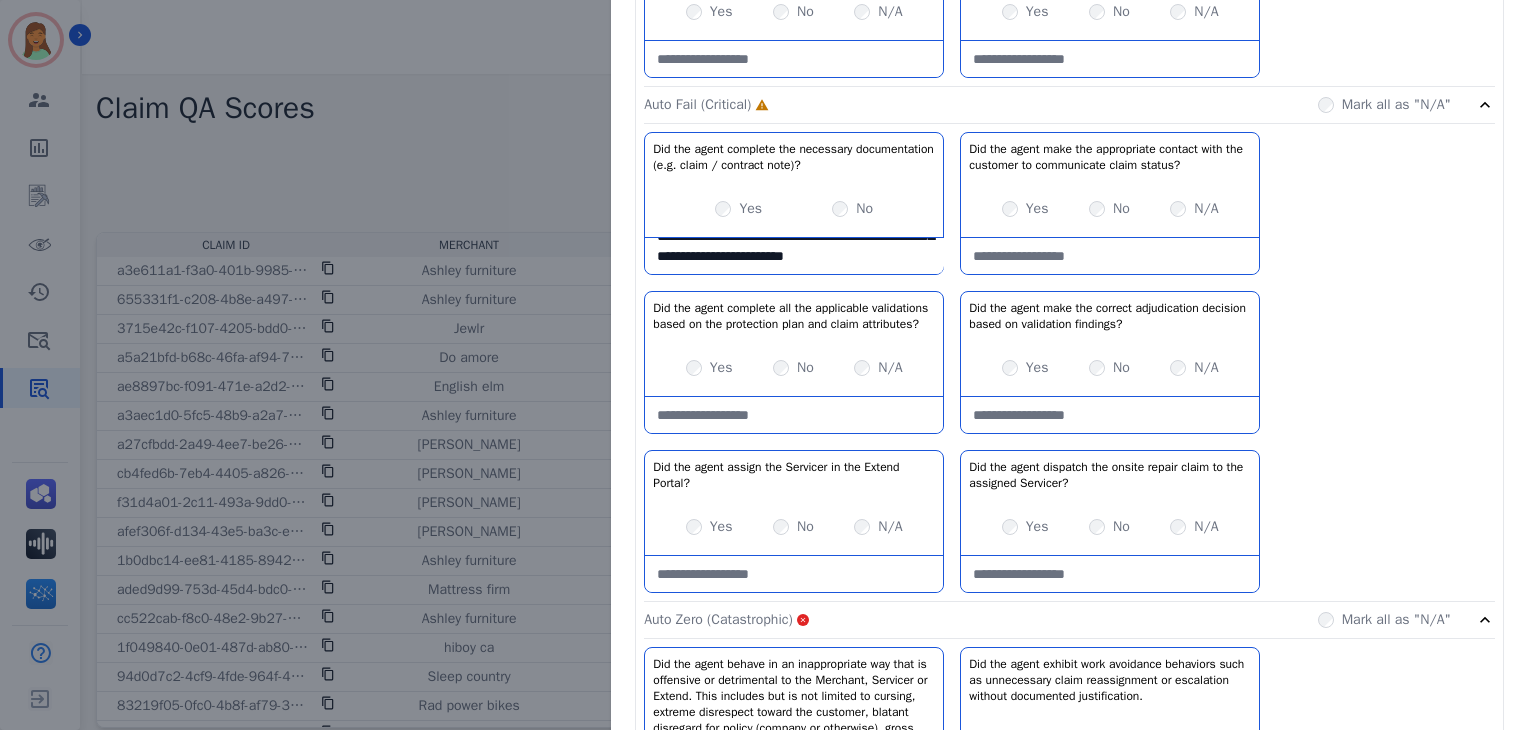 type on "**********" 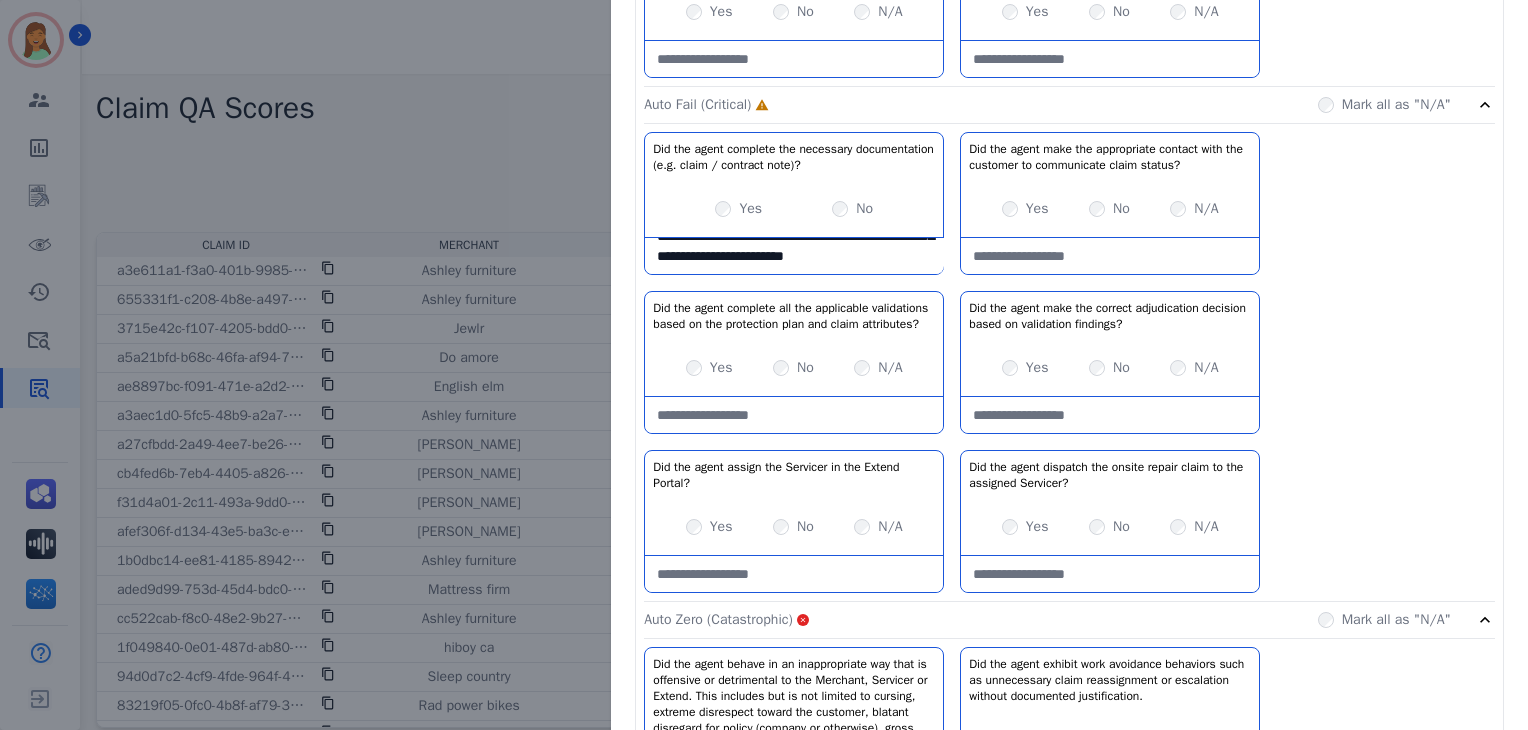 click at bounding box center (1110, 256) 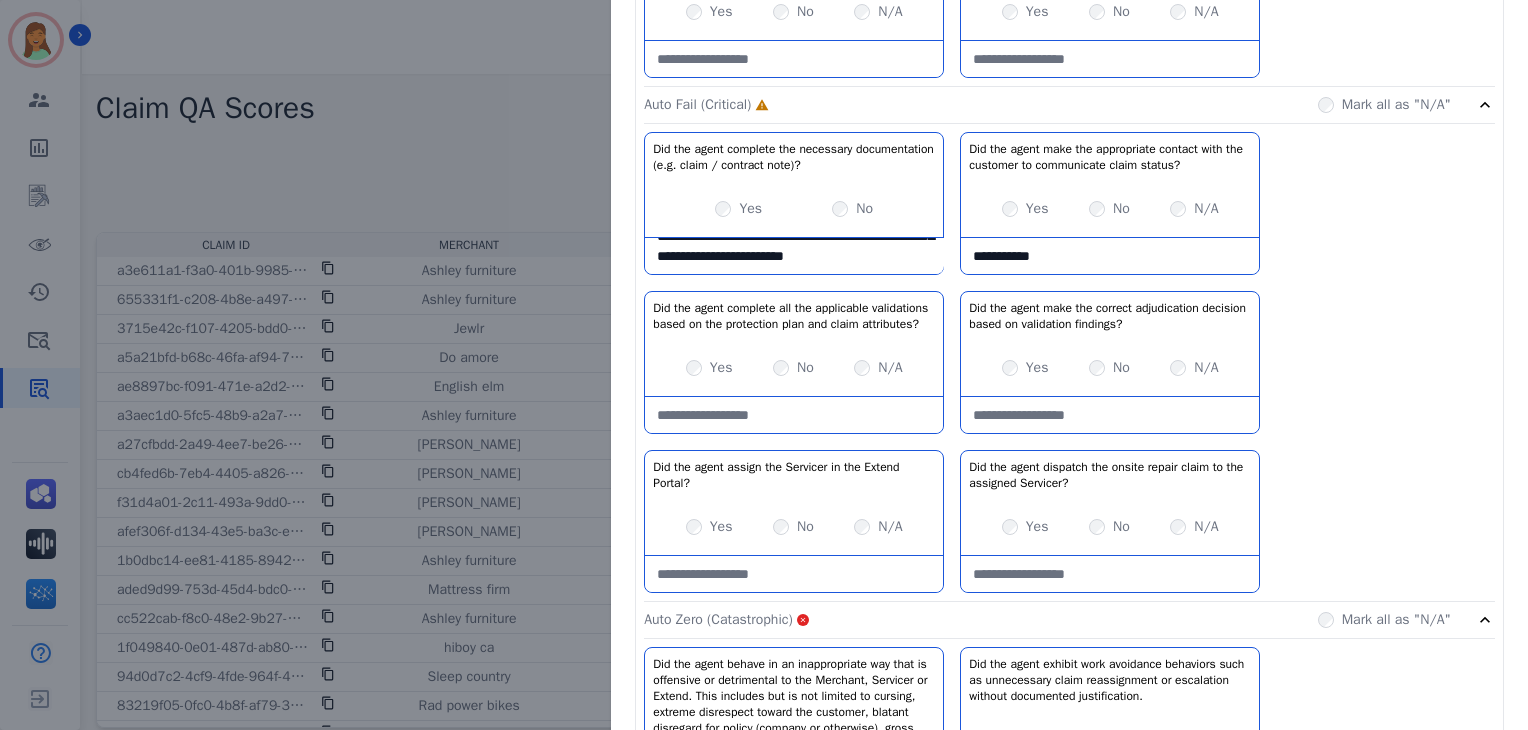 click on "**********" 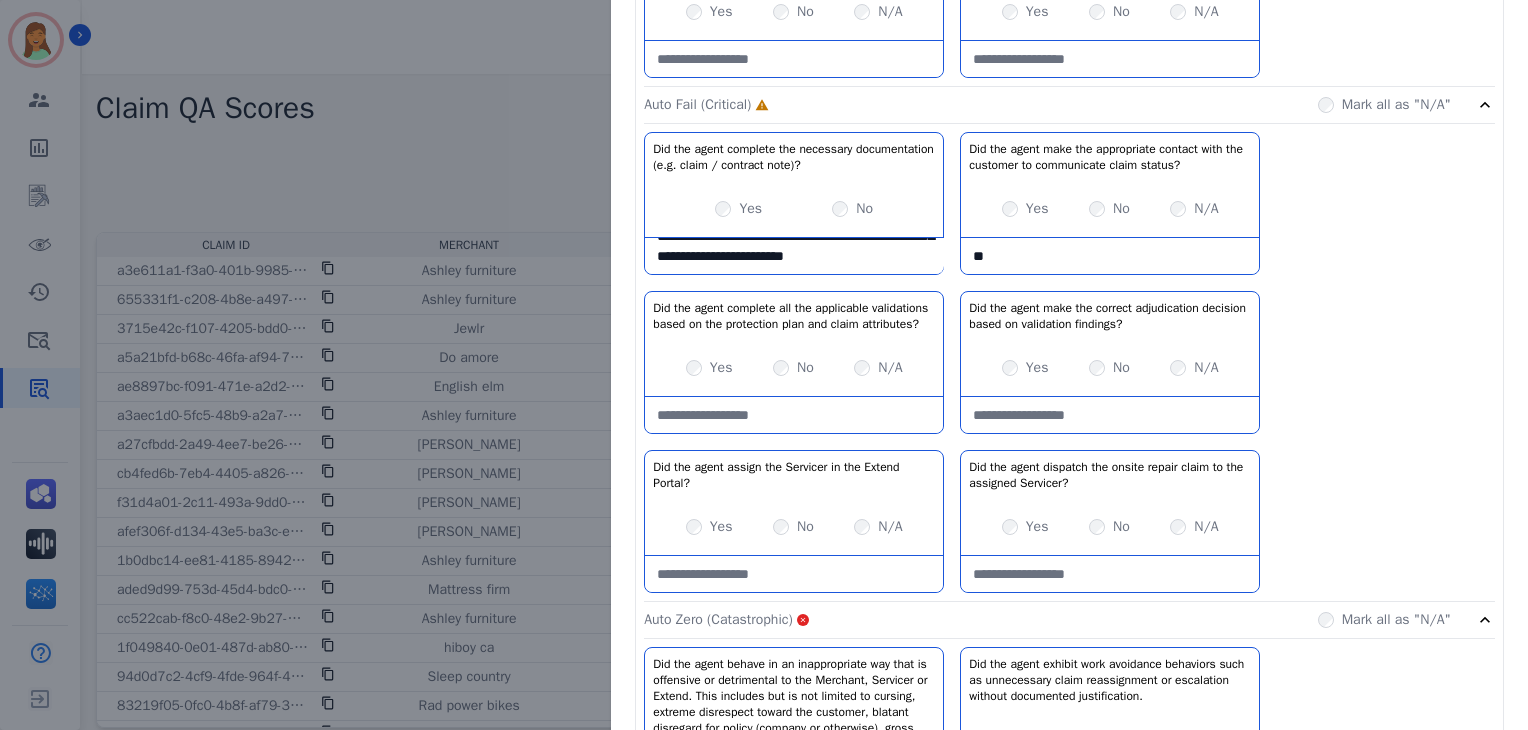 type on "*" 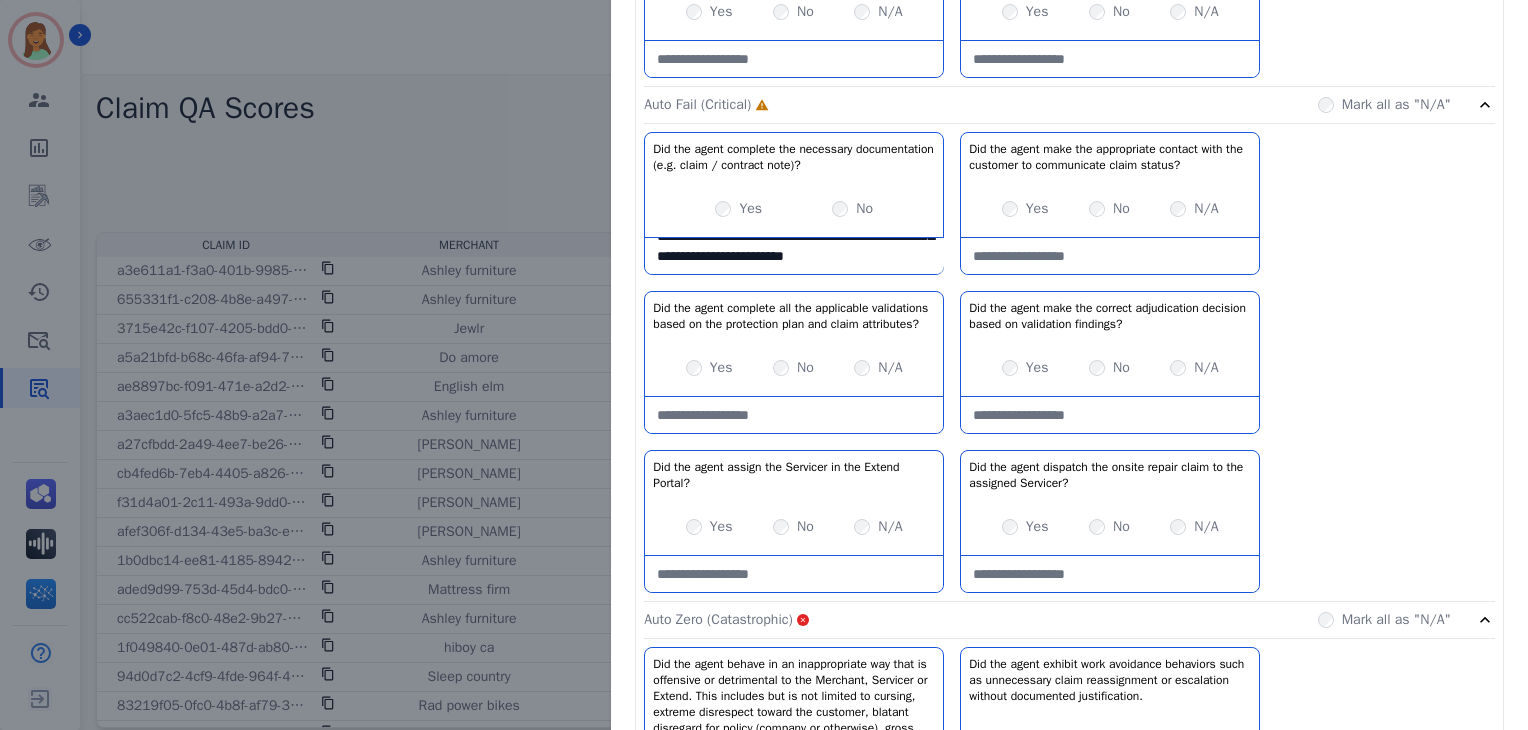 type 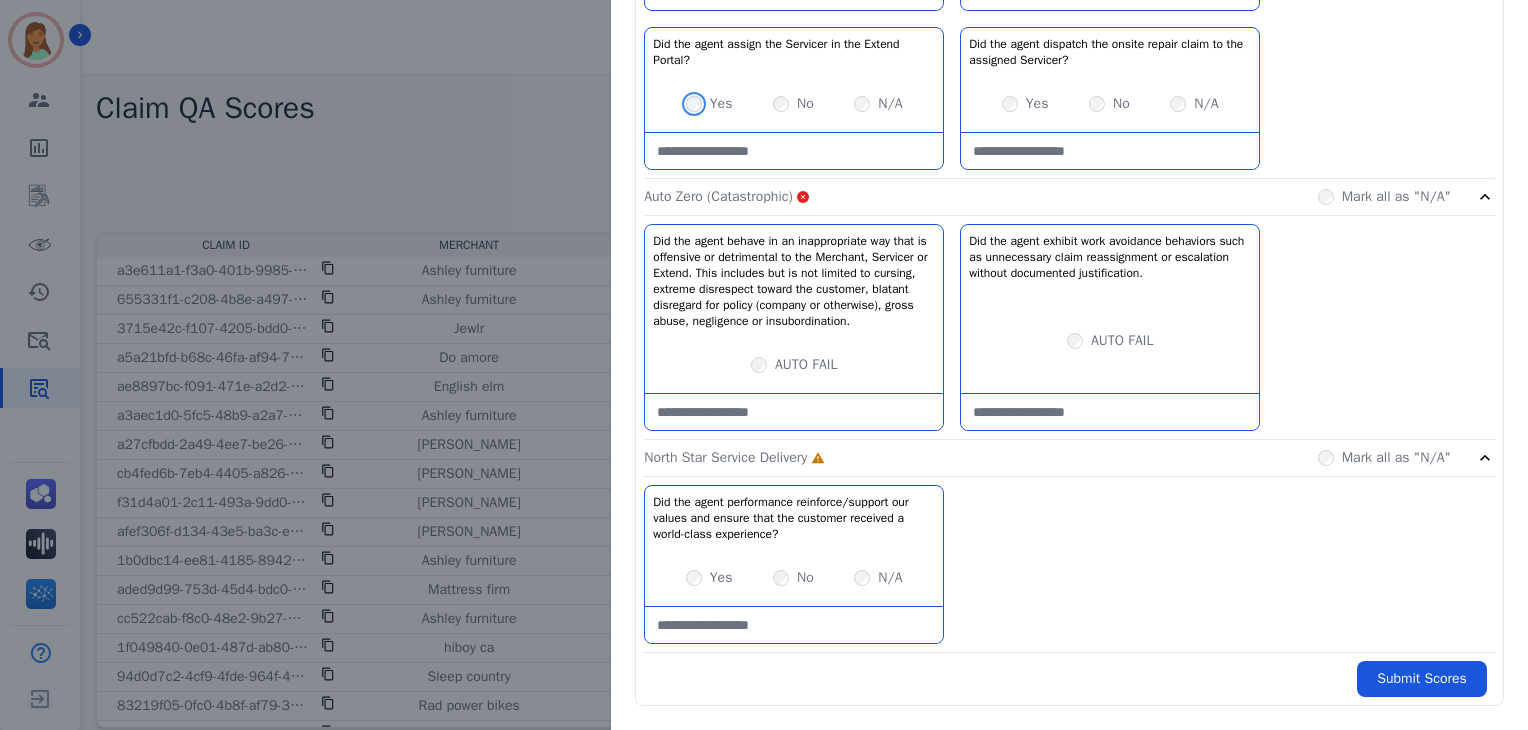 scroll, scrollTop: 1719, scrollLeft: 0, axis: vertical 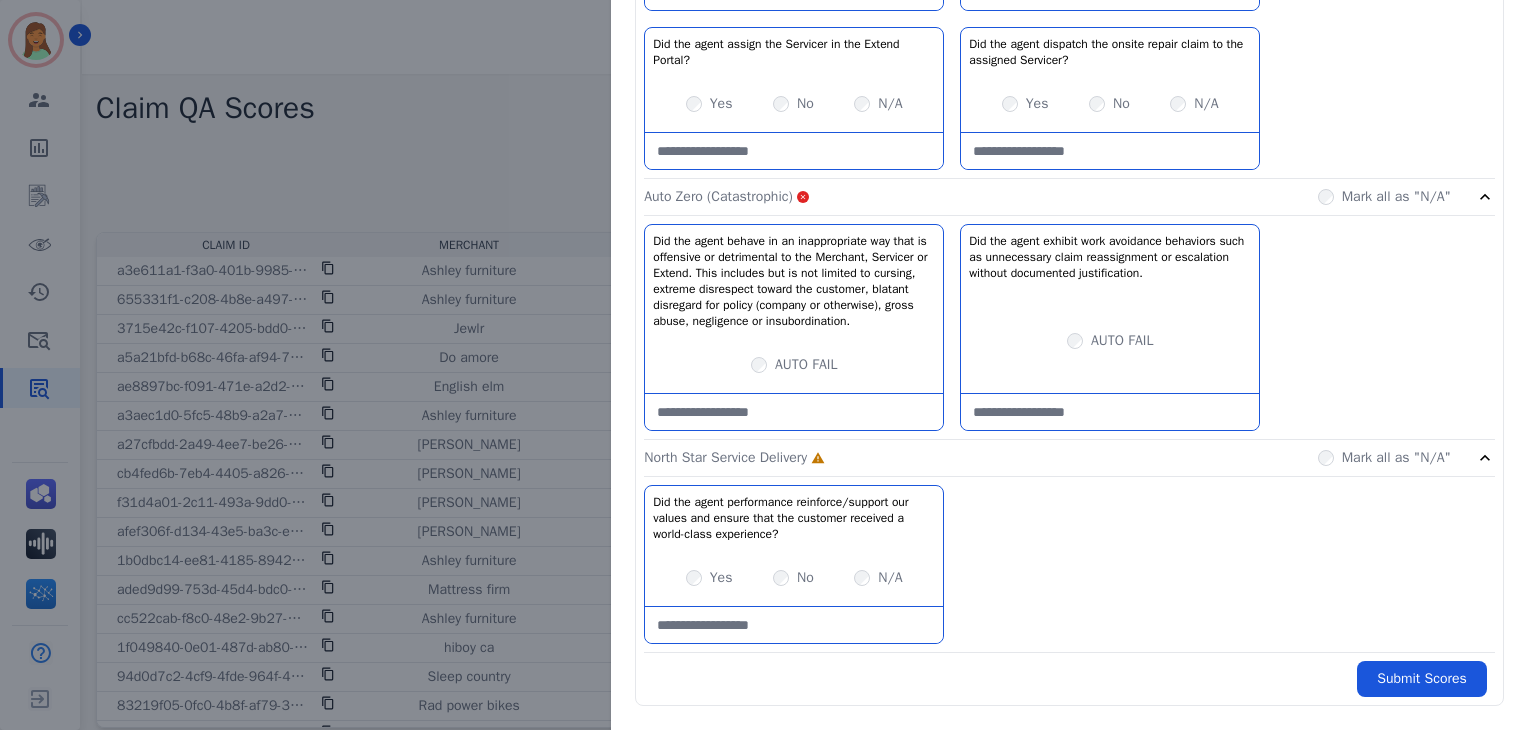 click on "Yes     No     N/A" at bounding box center [794, 578] 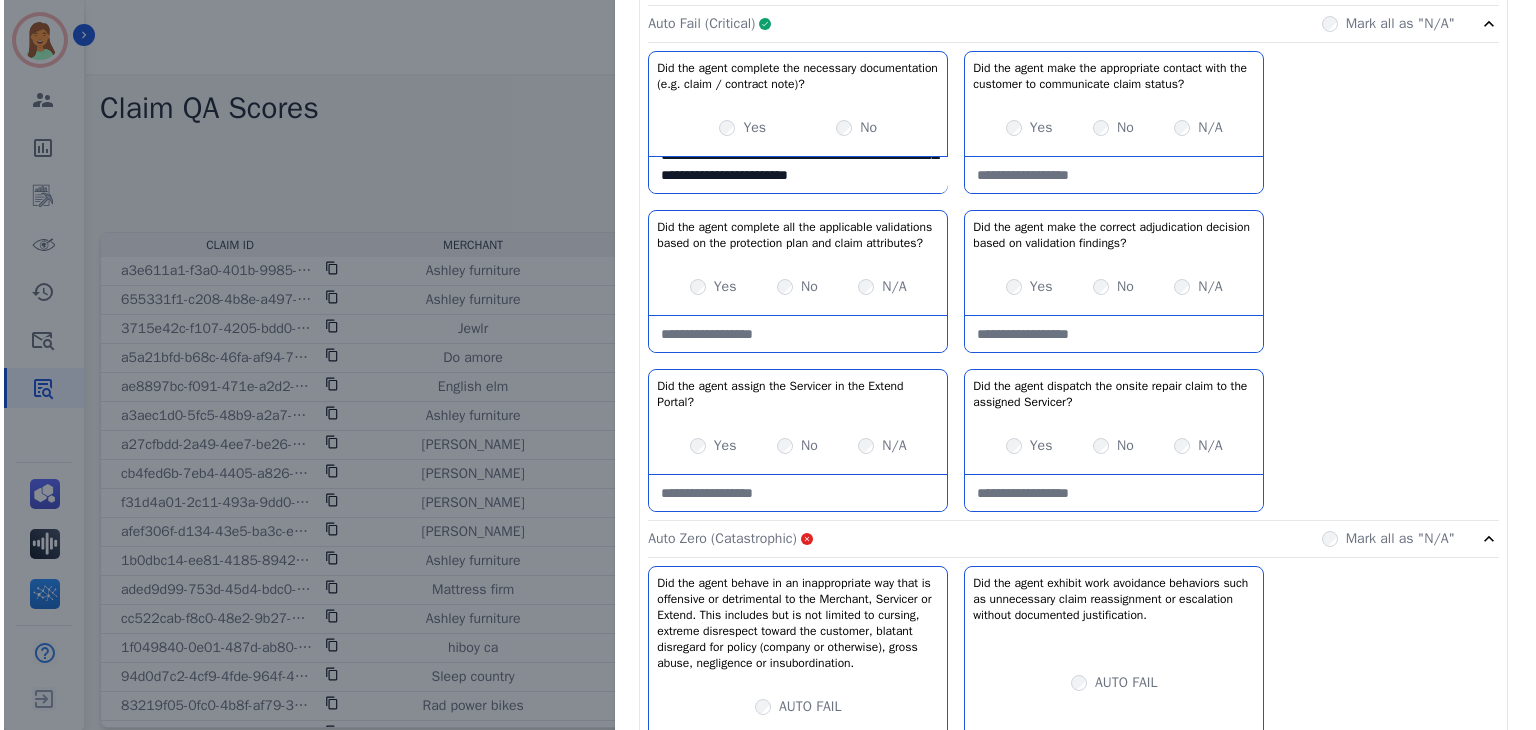 scroll, scrollTop: 1719, scrollLeft: 0, axis: vertical 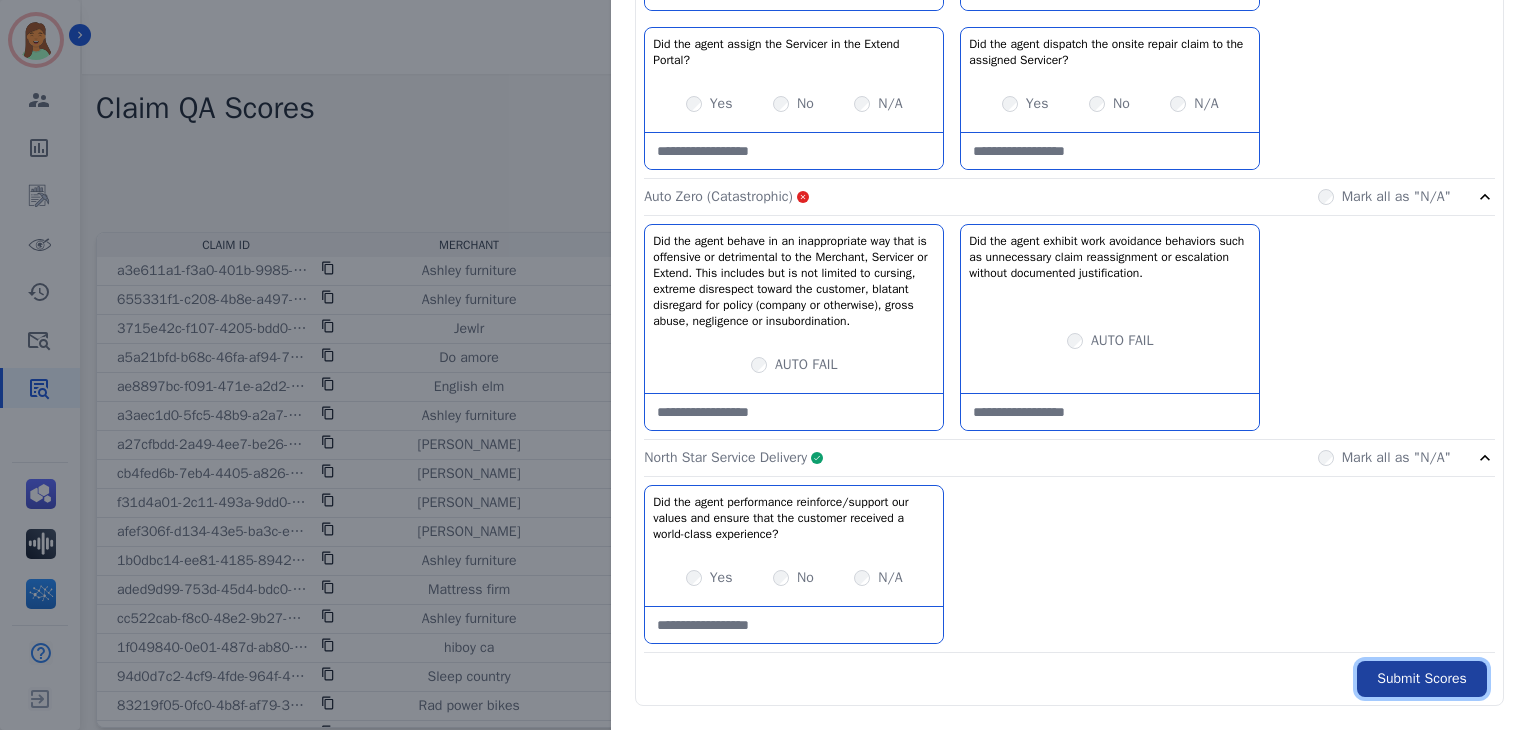click on "Submit Scores" at bounding box center (1422, 679) 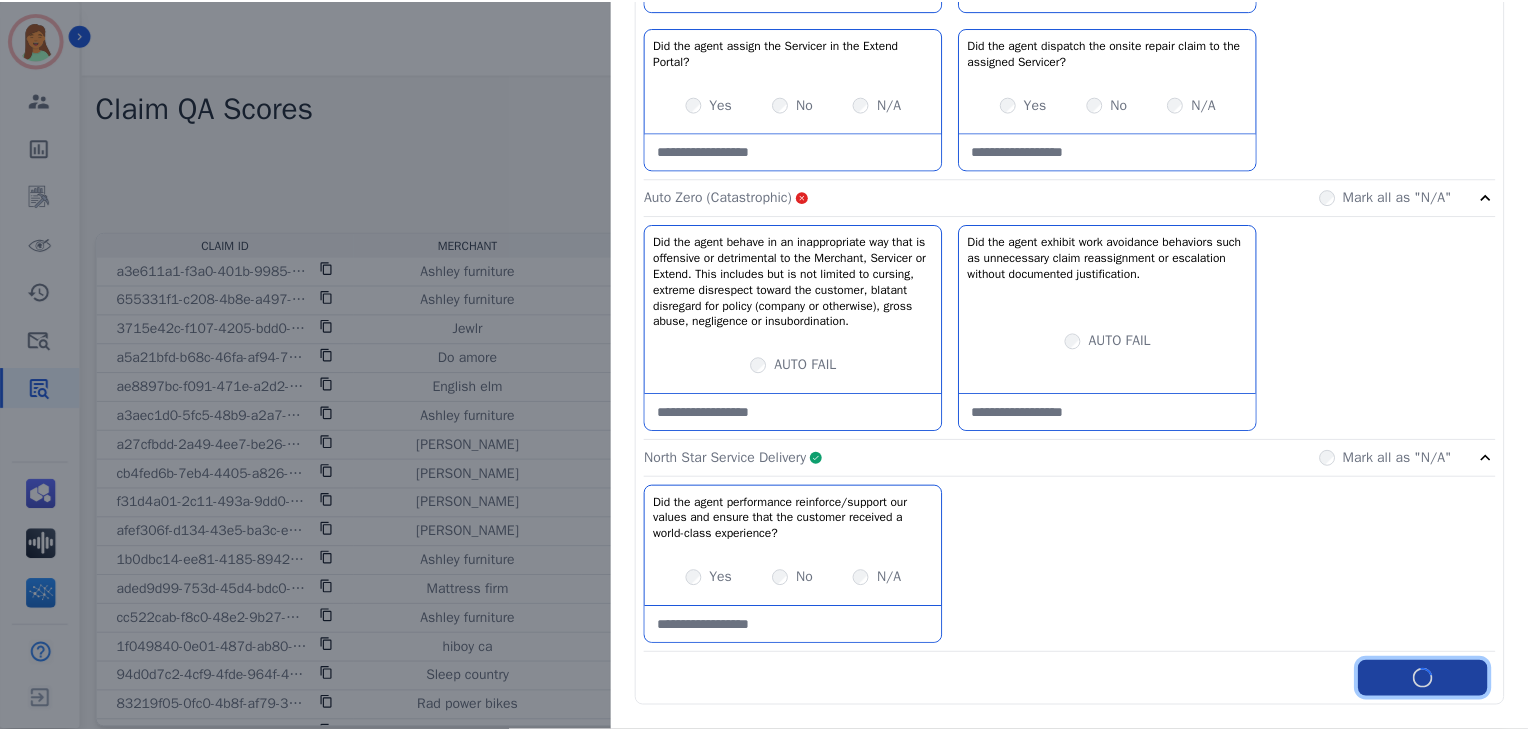 scroll, scrollTop: 1831, scrollLeft: 0, axis: vertical 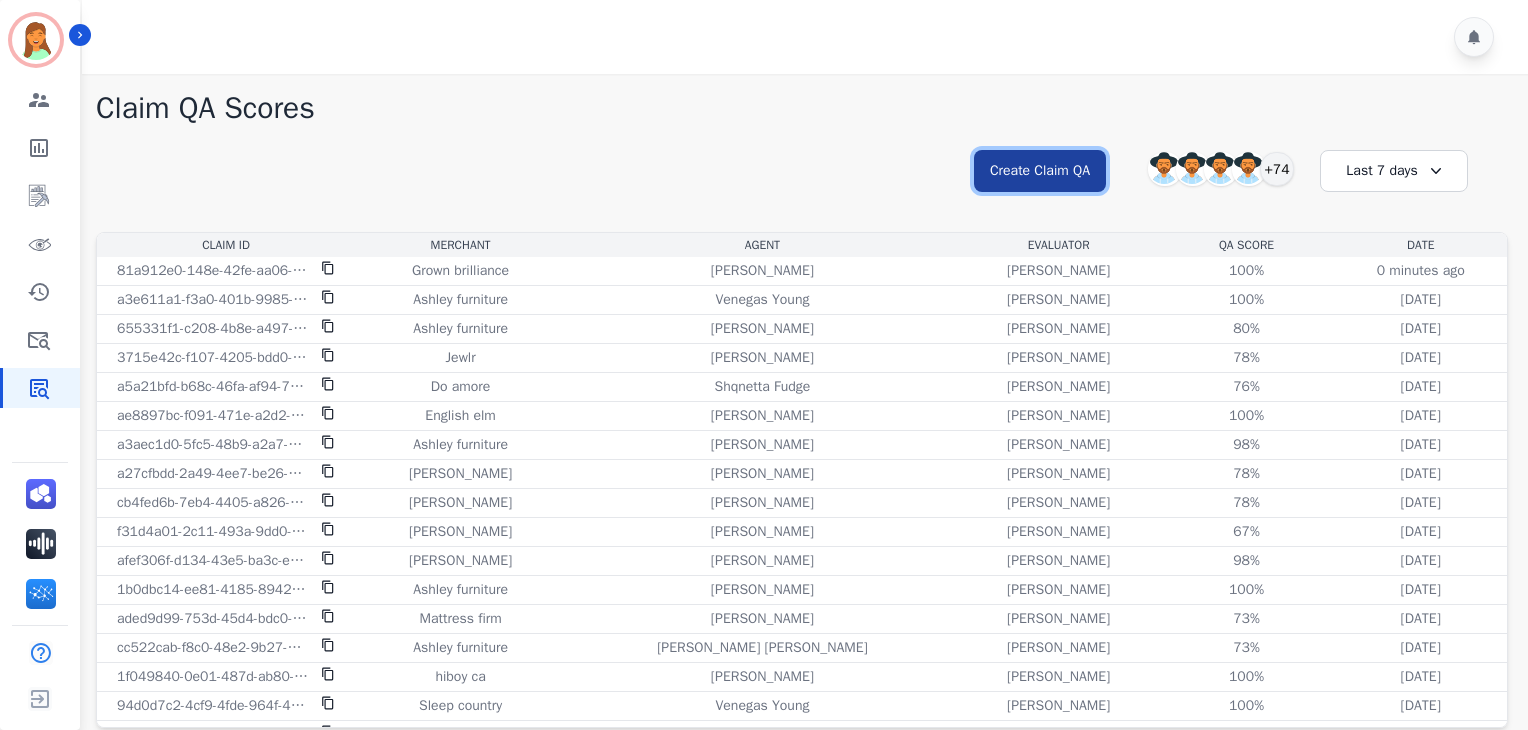 click on "Create Claim QA" at bounding box center [1040, 171] 